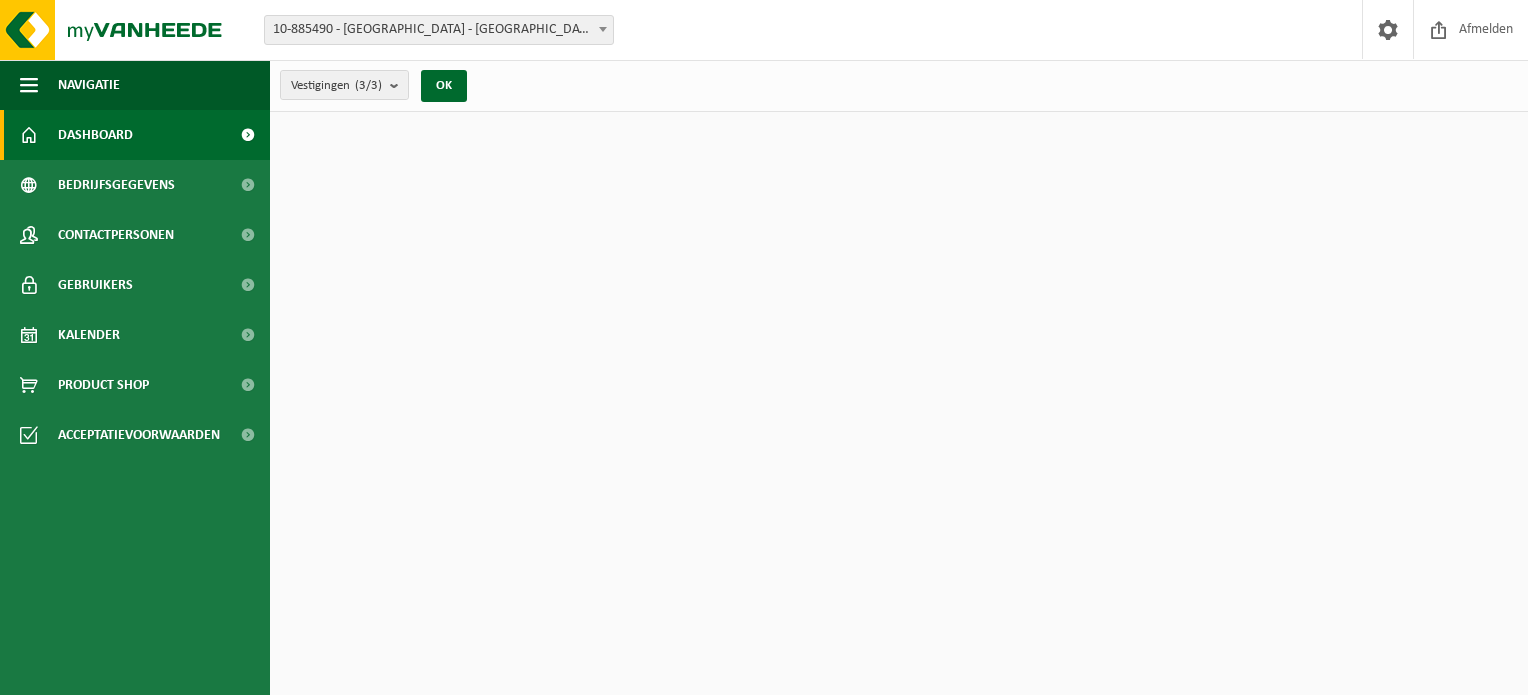 scroll, scrollTop: 0, scrollLeft: 0, axis: both 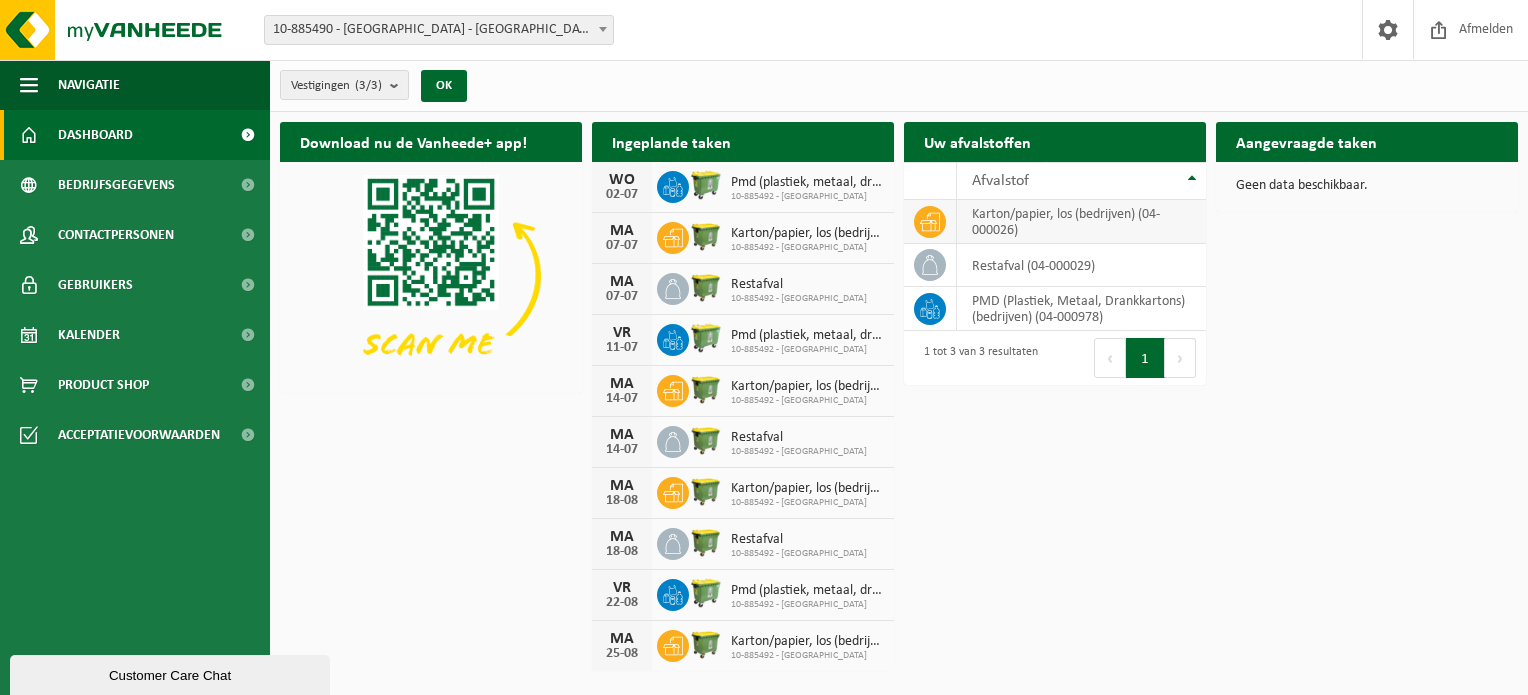 click on "karton/papier, los (bedrijven) (04-000026)" at bounding box center [1081, 222] 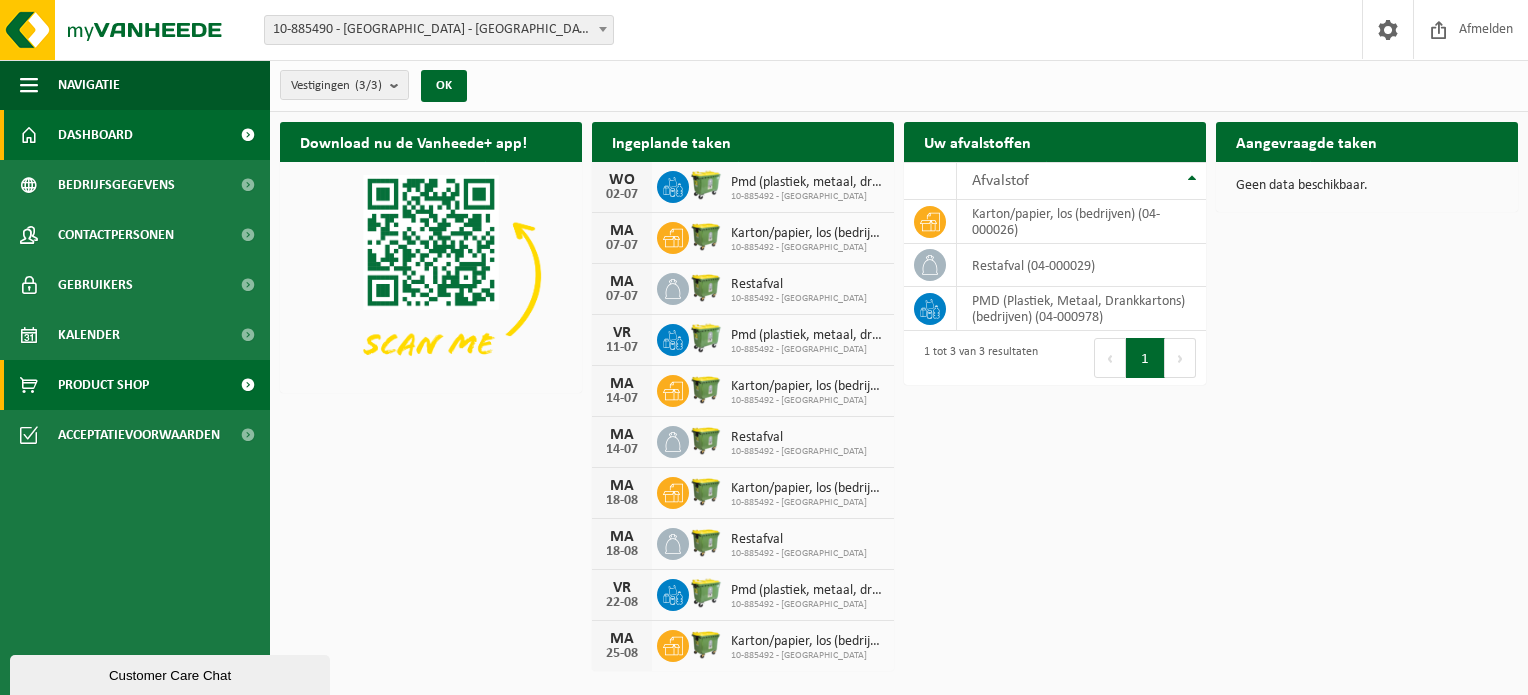 click on "Product Shop" at bounding box center (135, 385) 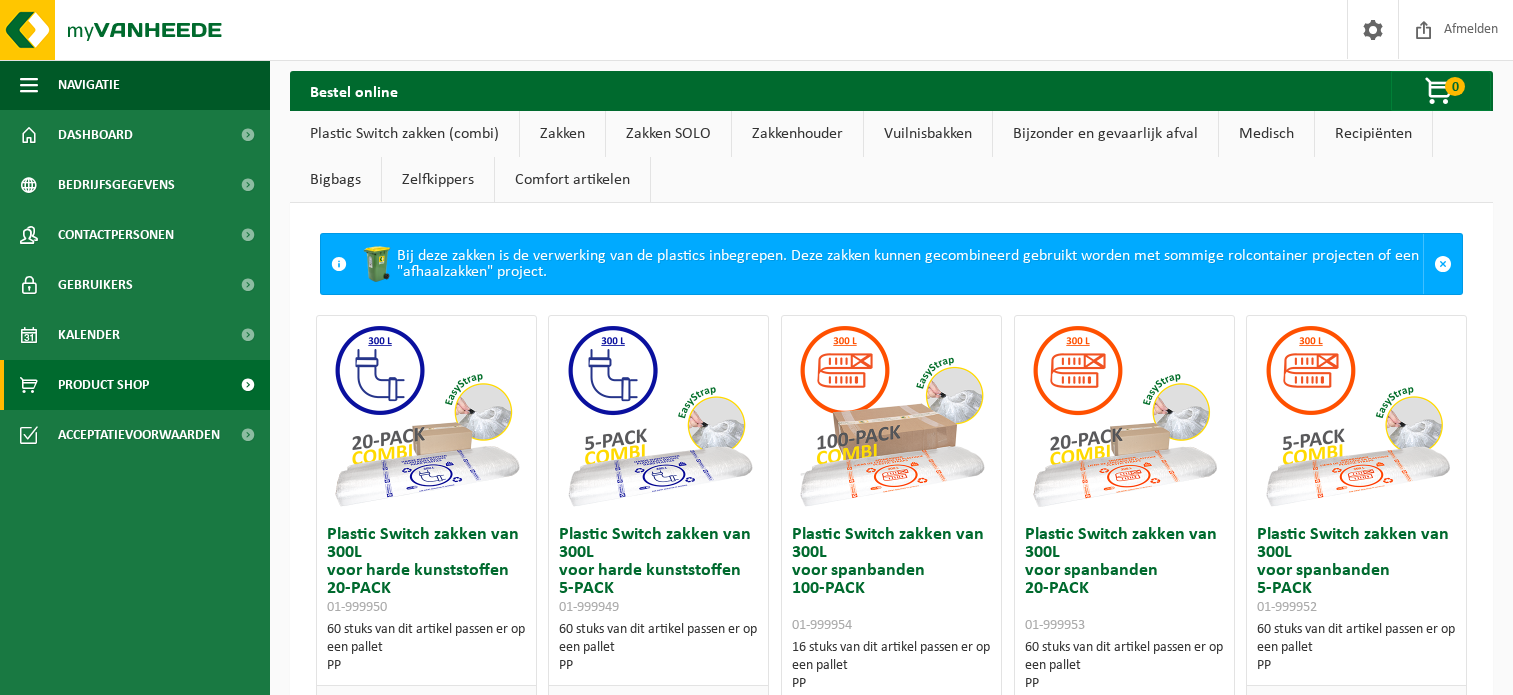 scroll, scrollTop: 0, scrollLeft: 0, axis: both 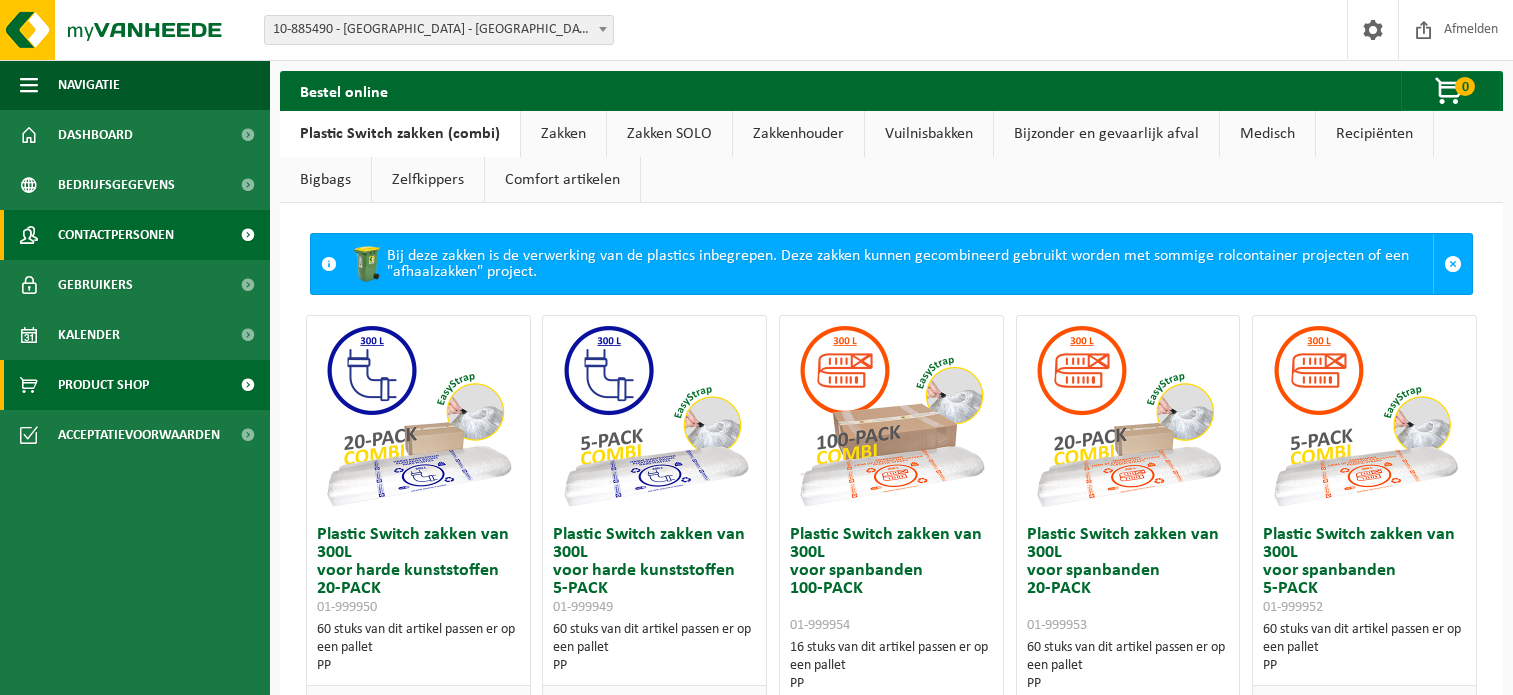 click on "Contactpersonen" at bounding box center [116, 235] 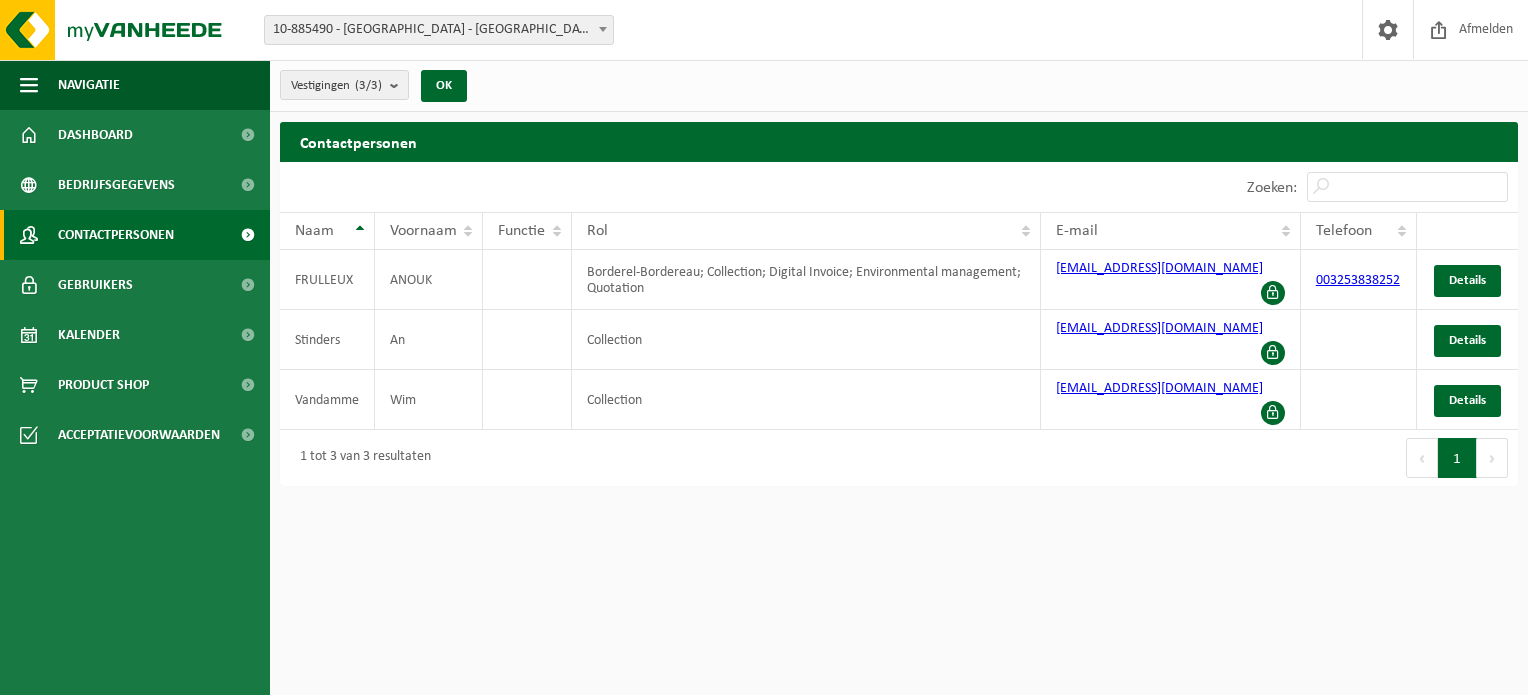 scroll, scrollTop: 0, scrollLeft: 0, axis: both 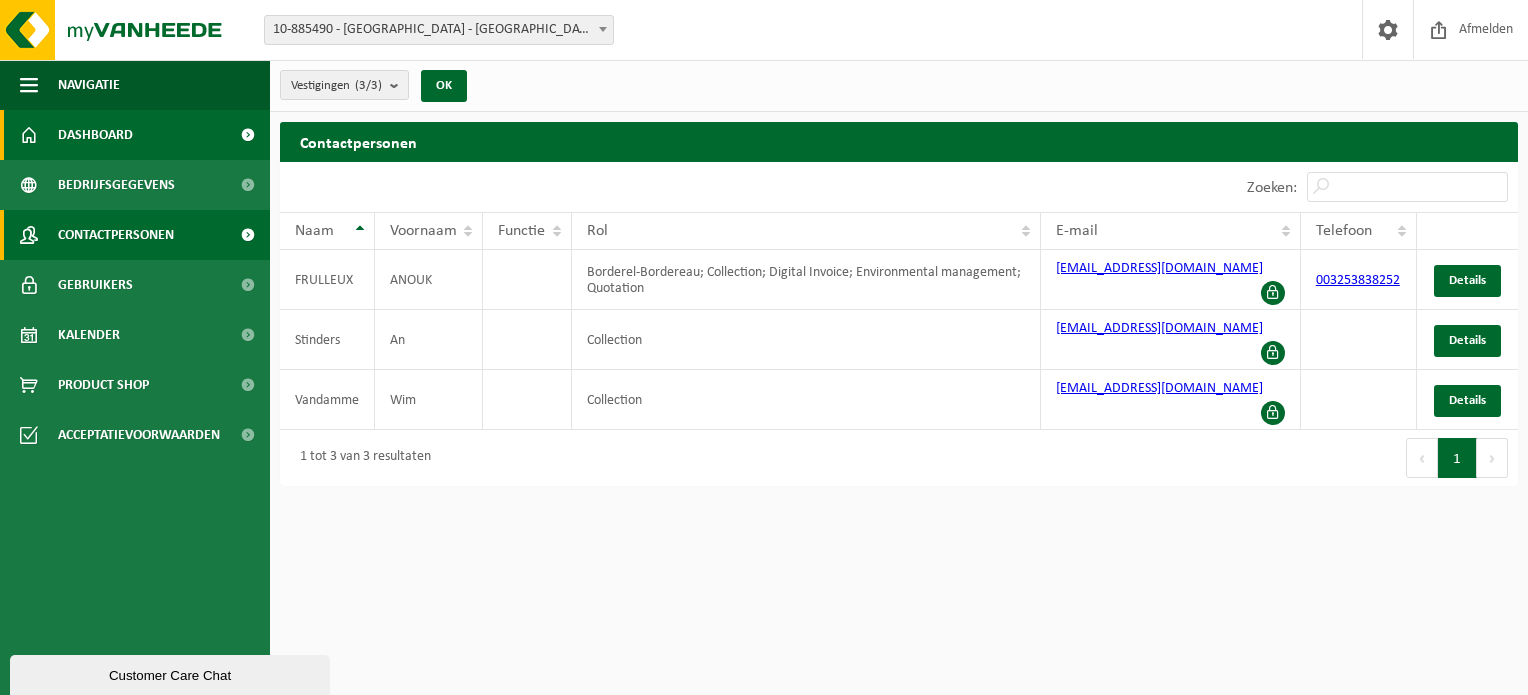 click on "Dashboard" at bounding box center [135, 135] 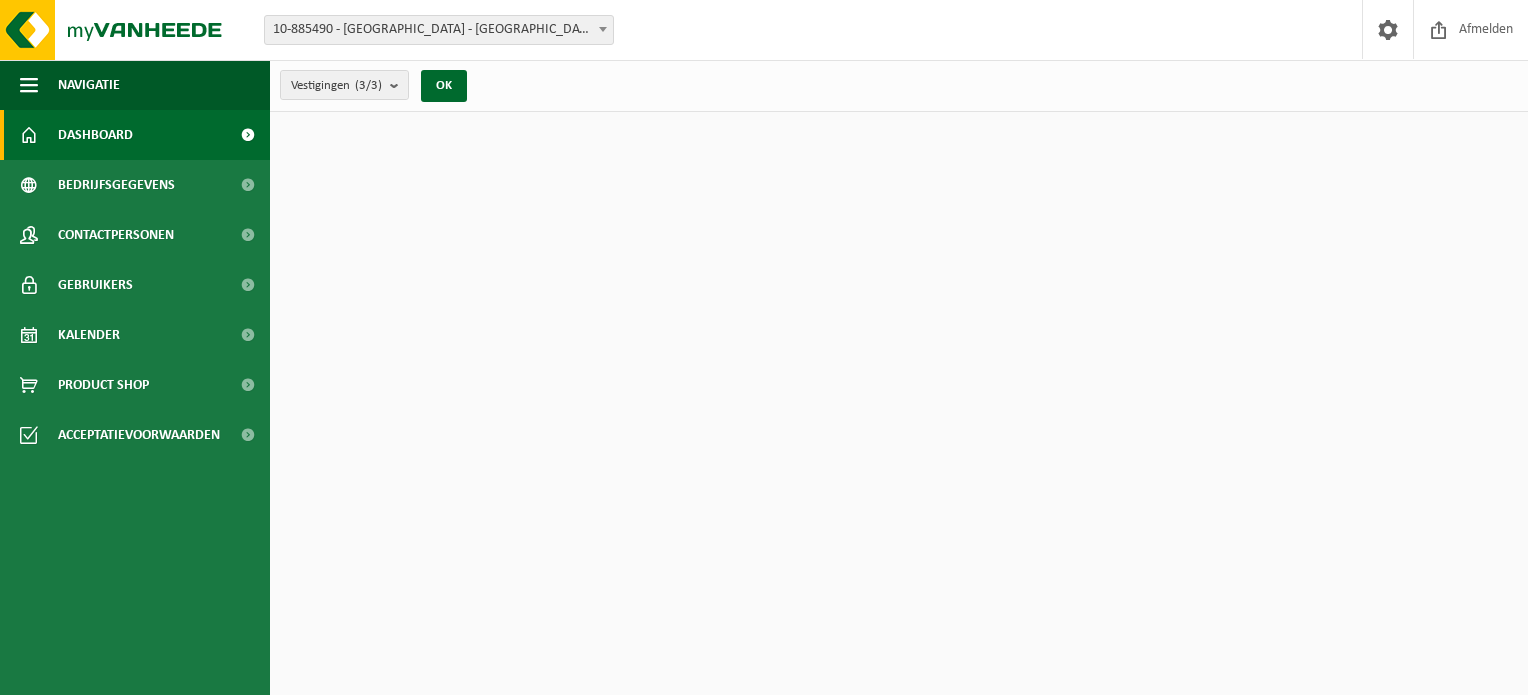 scroll, scrollTop: 0, scrollLeft: 0, axis: both 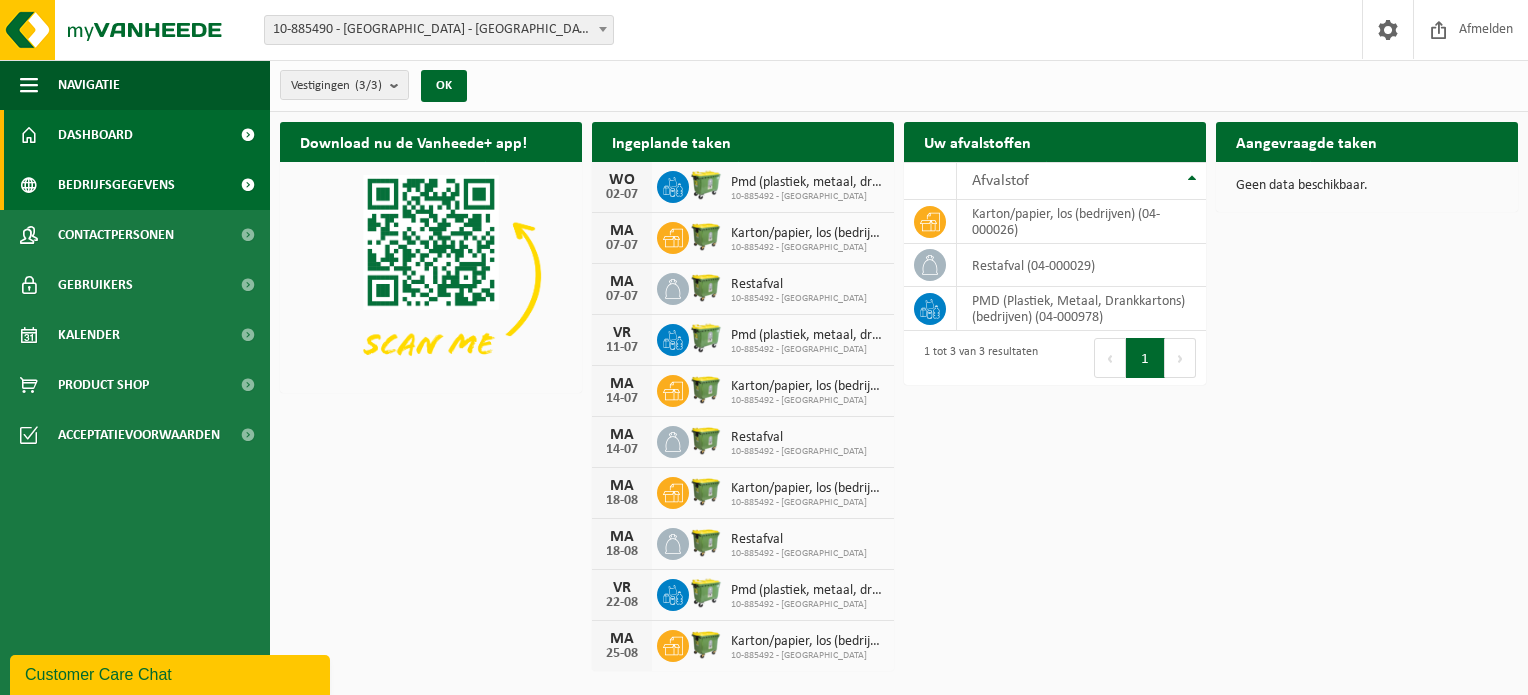 click on "Bedrijfsgegevens" at bounding box center [116, 185] 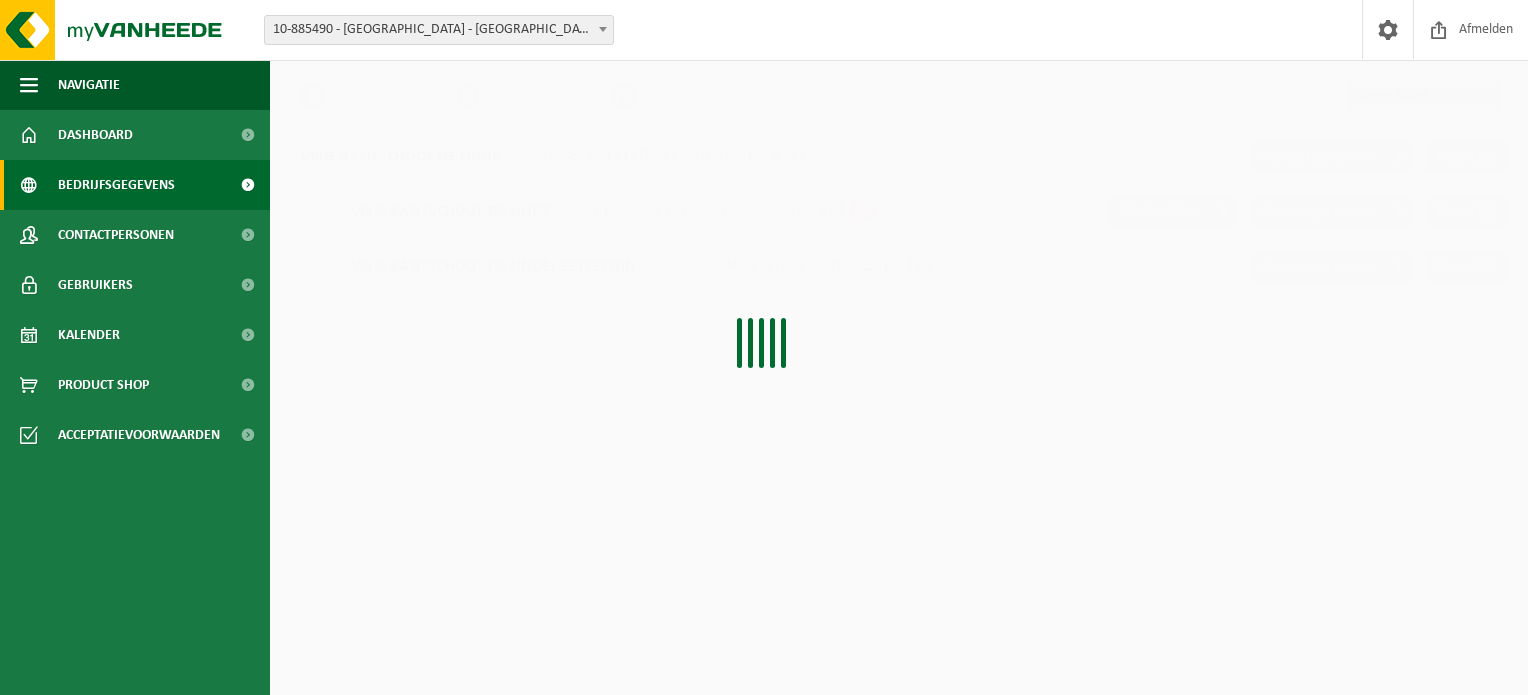 scroll, scrollTop: 0, scrollLeft: 0, axis: both 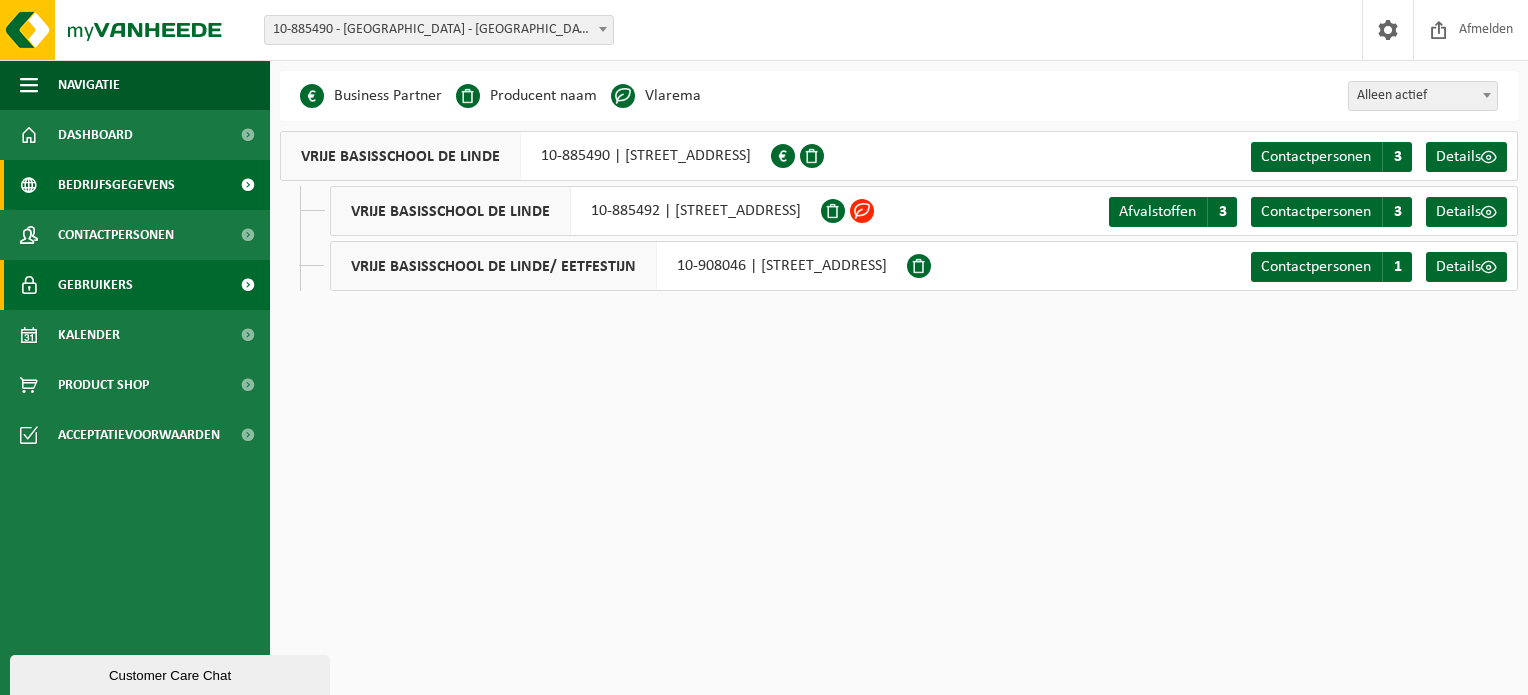 click on "Gebruikers" at bounding box center [135, 285] 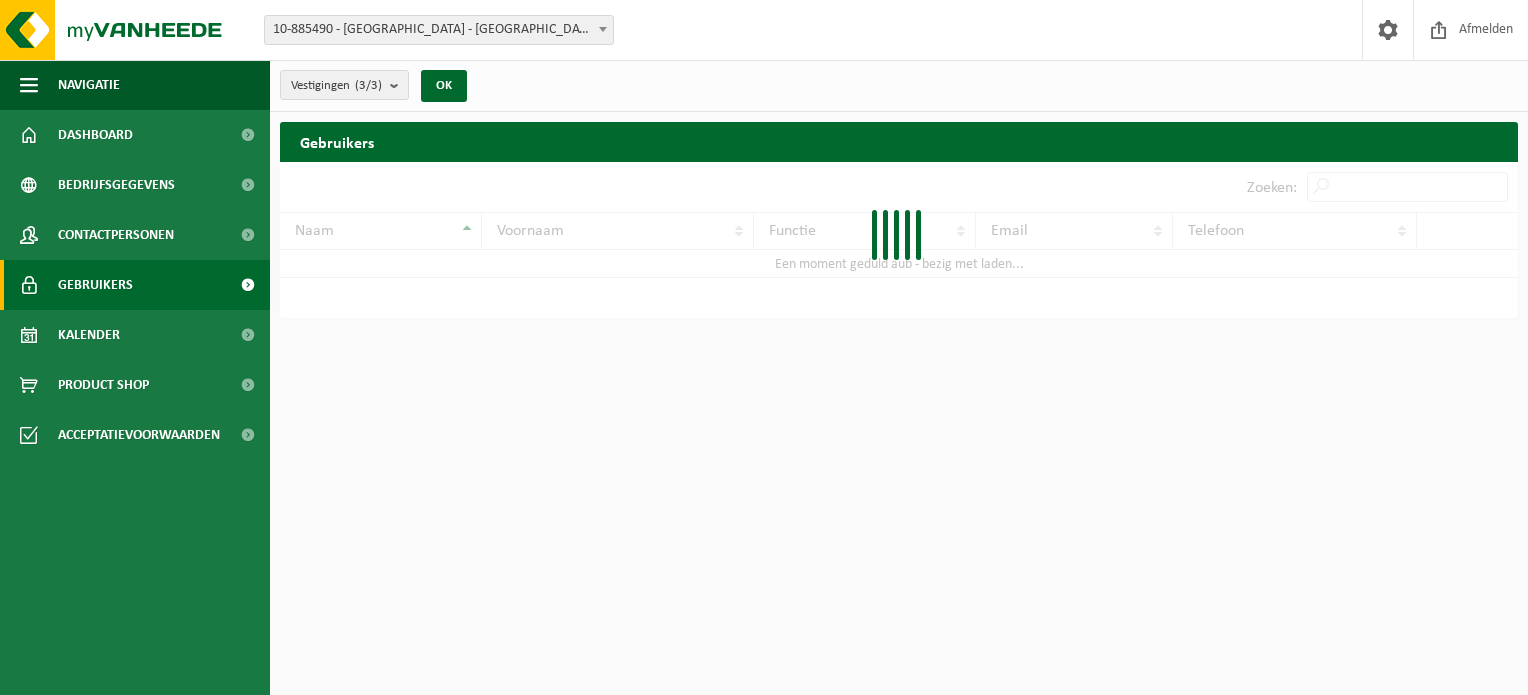 scroll, scrollTop: 0, scrollLeft: 0, axis: both 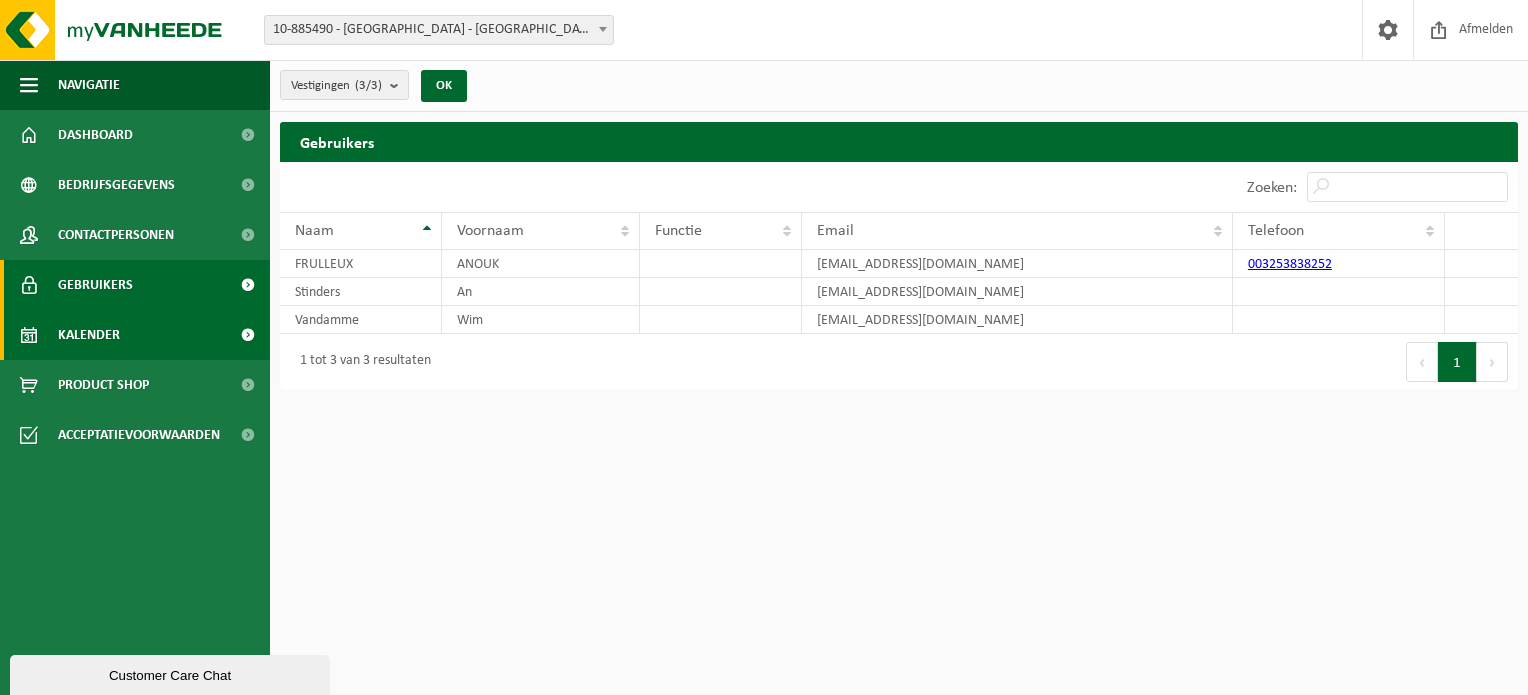 click on "Kalender" at bounding box center (135, 335) 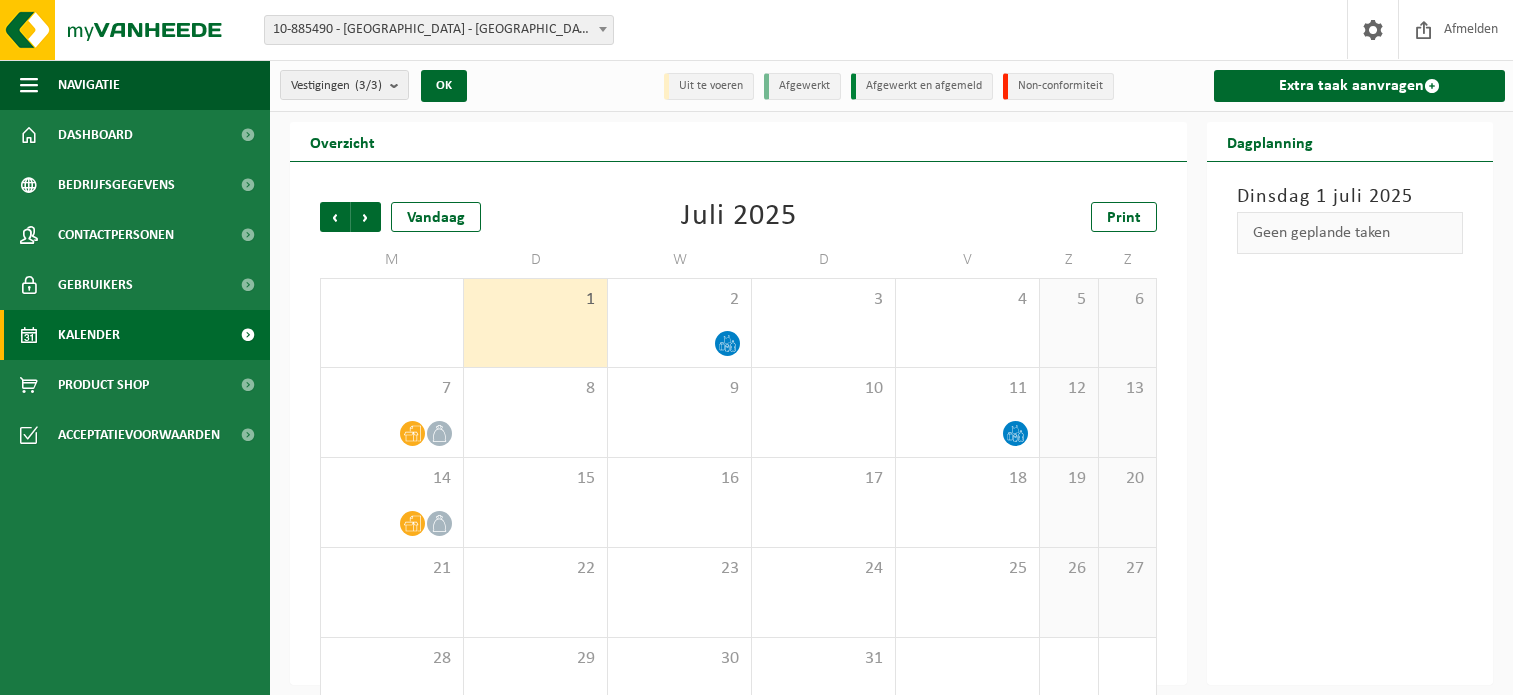 scroll, scrollTop: 0, scrollLeft: 0, axis: both 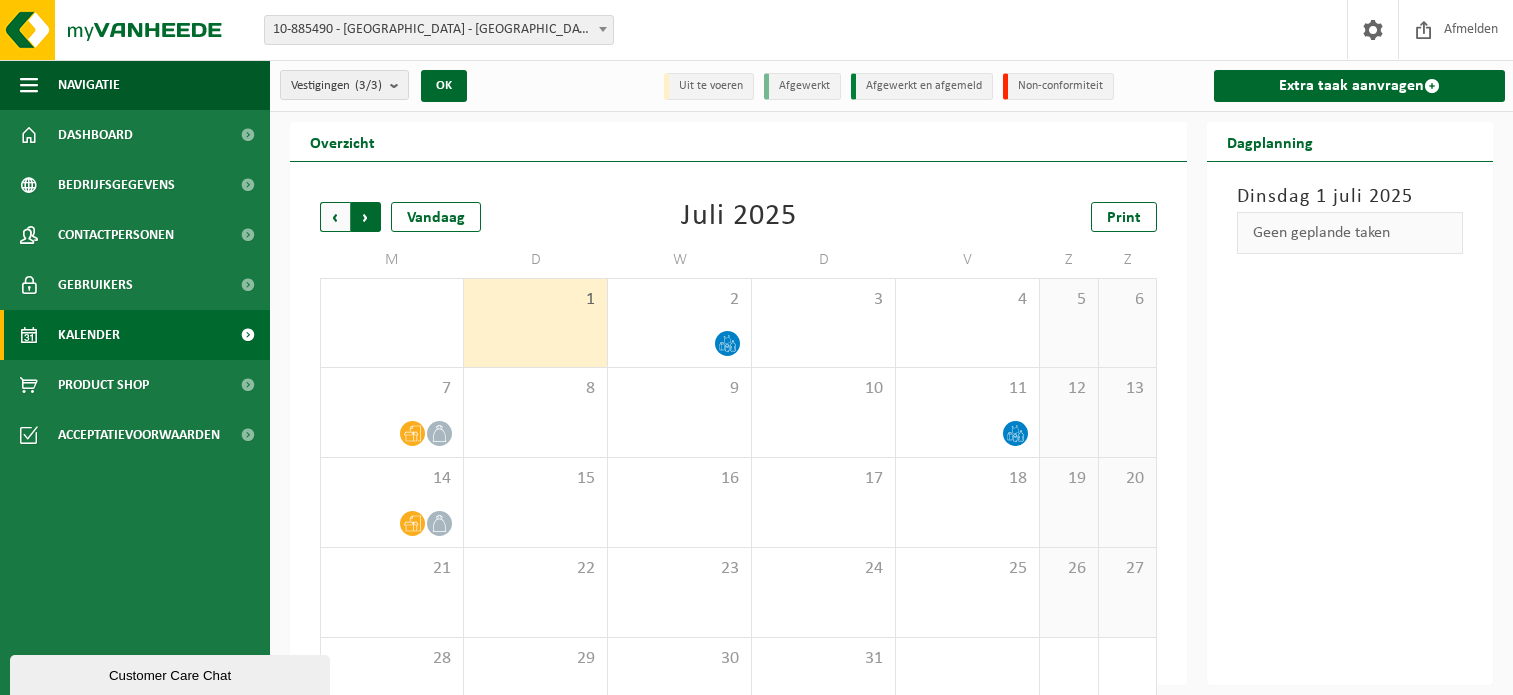 click on "Vorige" at bounding box center [335, 217] 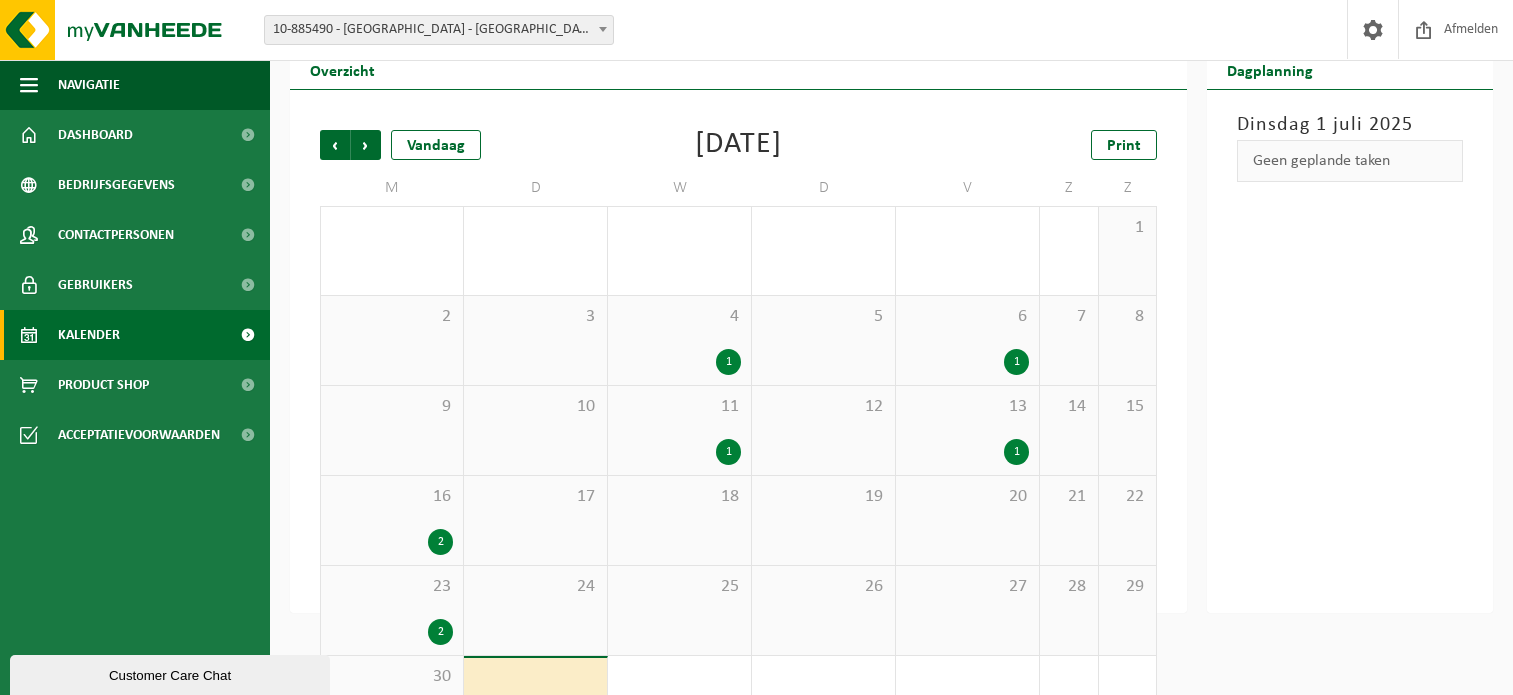 scroll, scrollTop: 142, scrollLeft: 0, axis: vertical 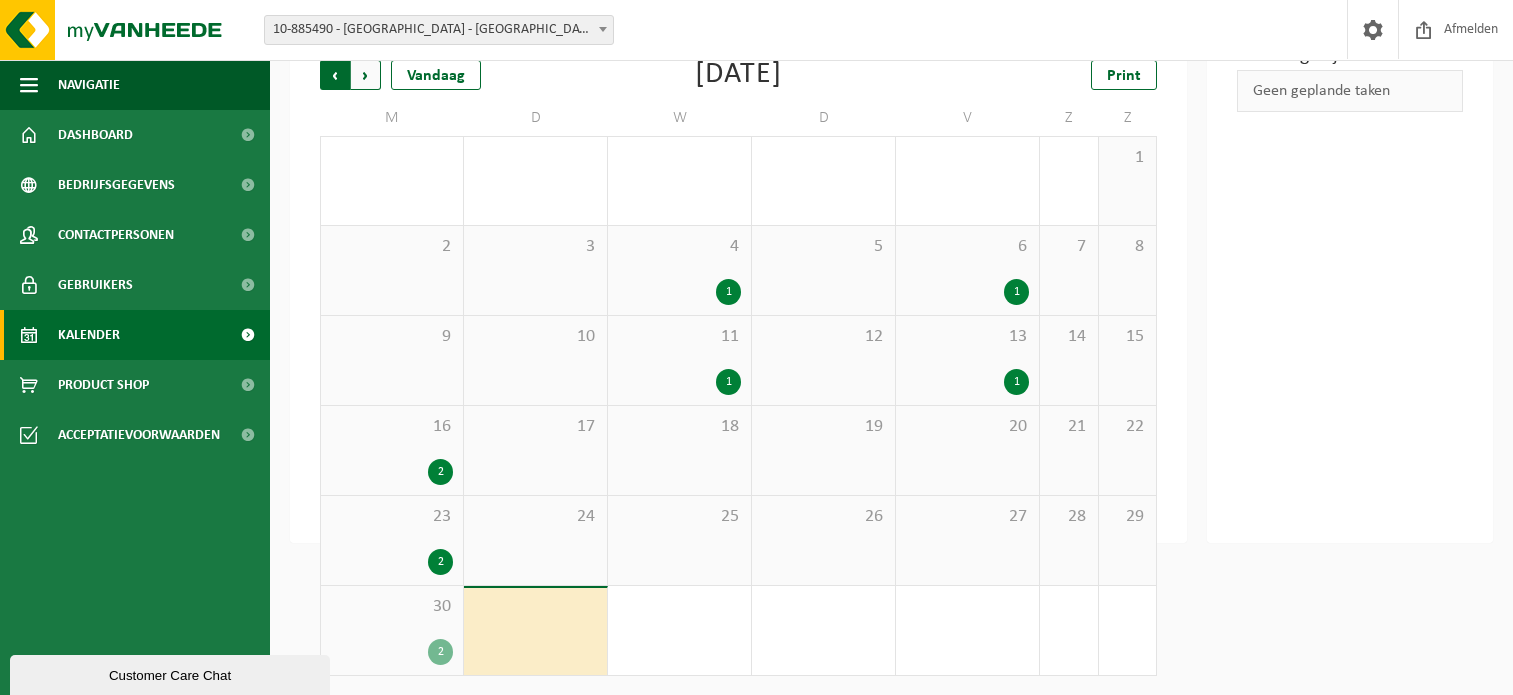 click on "Volgende" at bounding box center (366, 75) 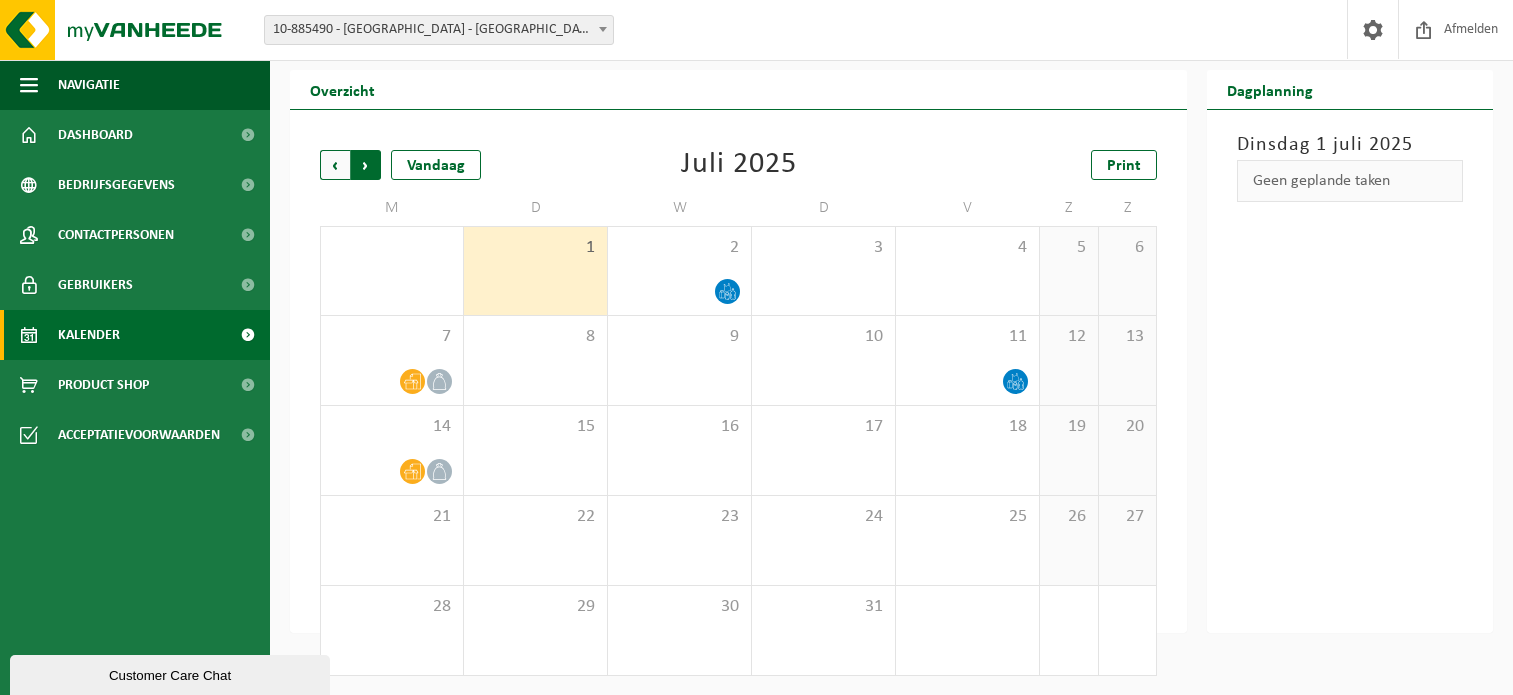 click on "Vorige" at bounding box center [335, 165] 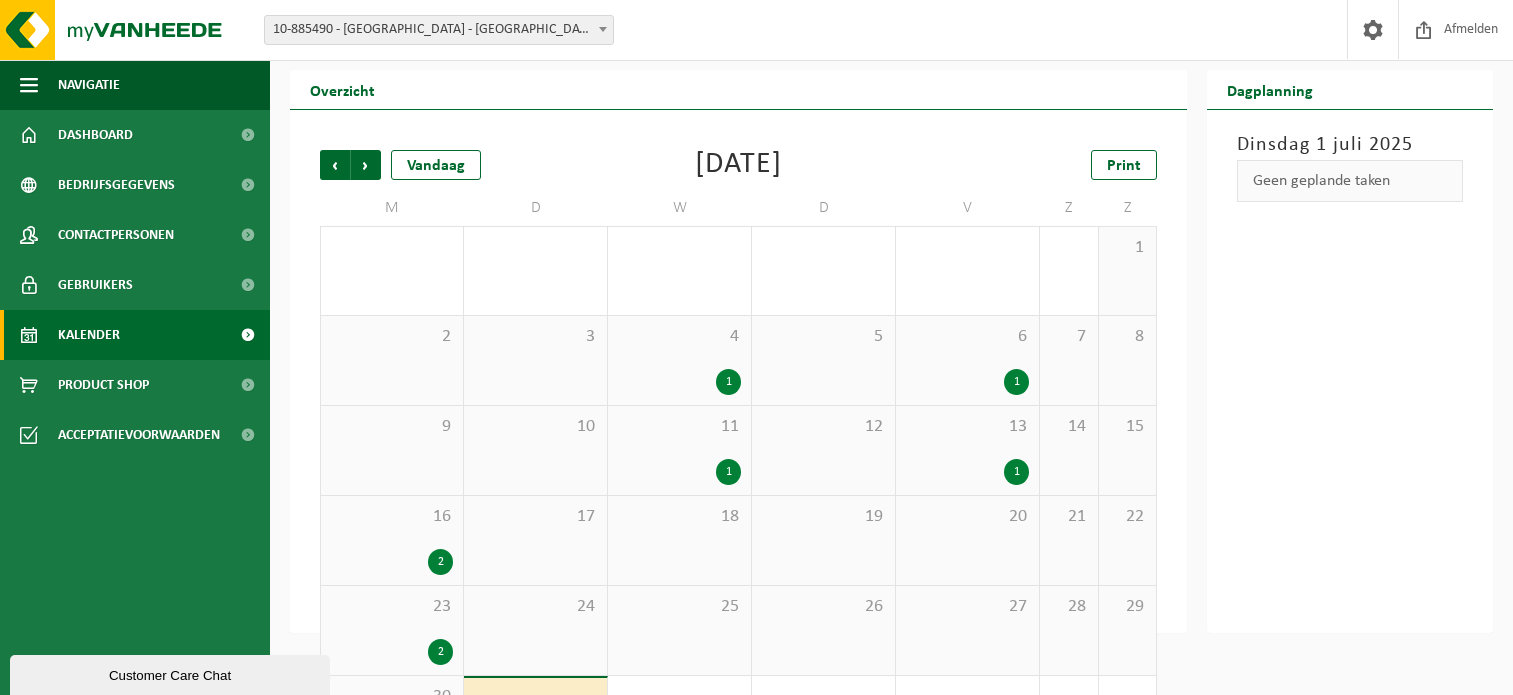 scroll, scrollTop: 142, scrollLeft: 0, axis: vertical 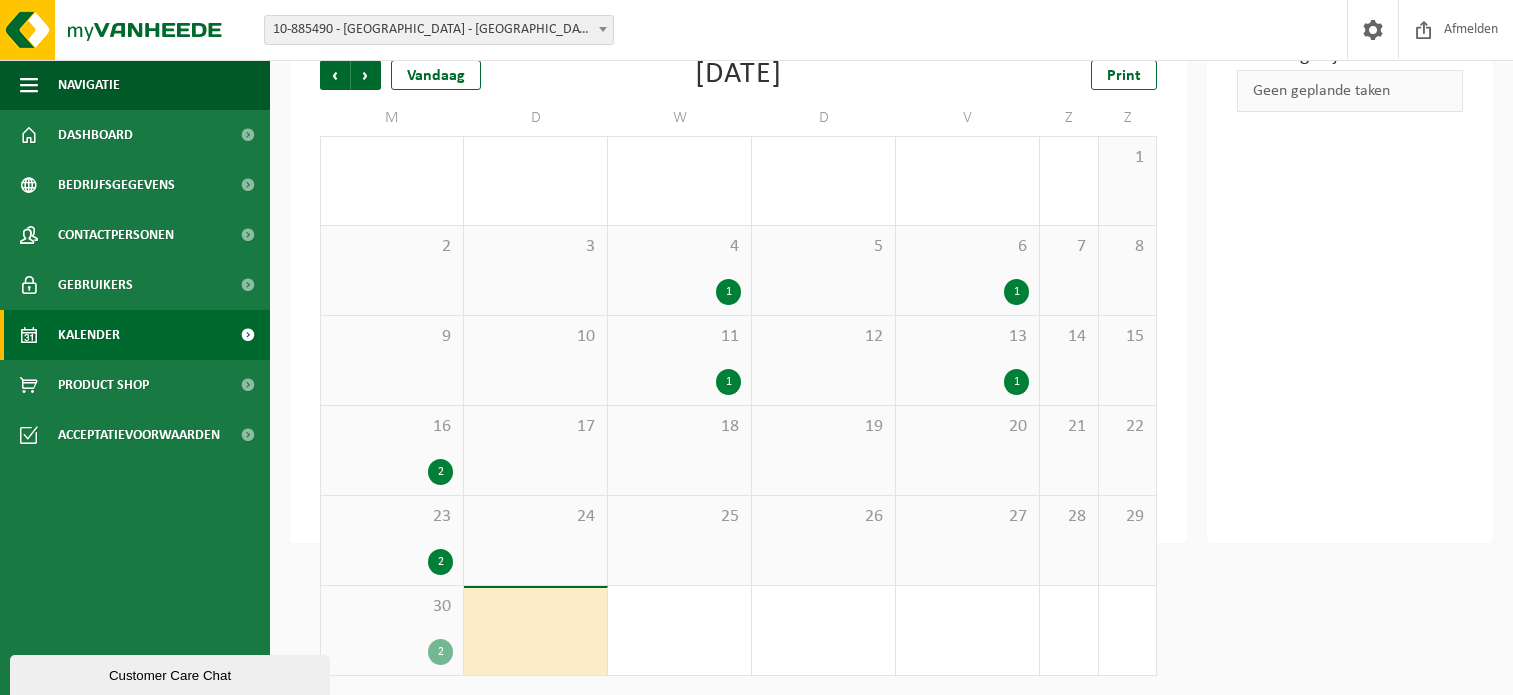click on "30 2" at bounding box center [392, 630] 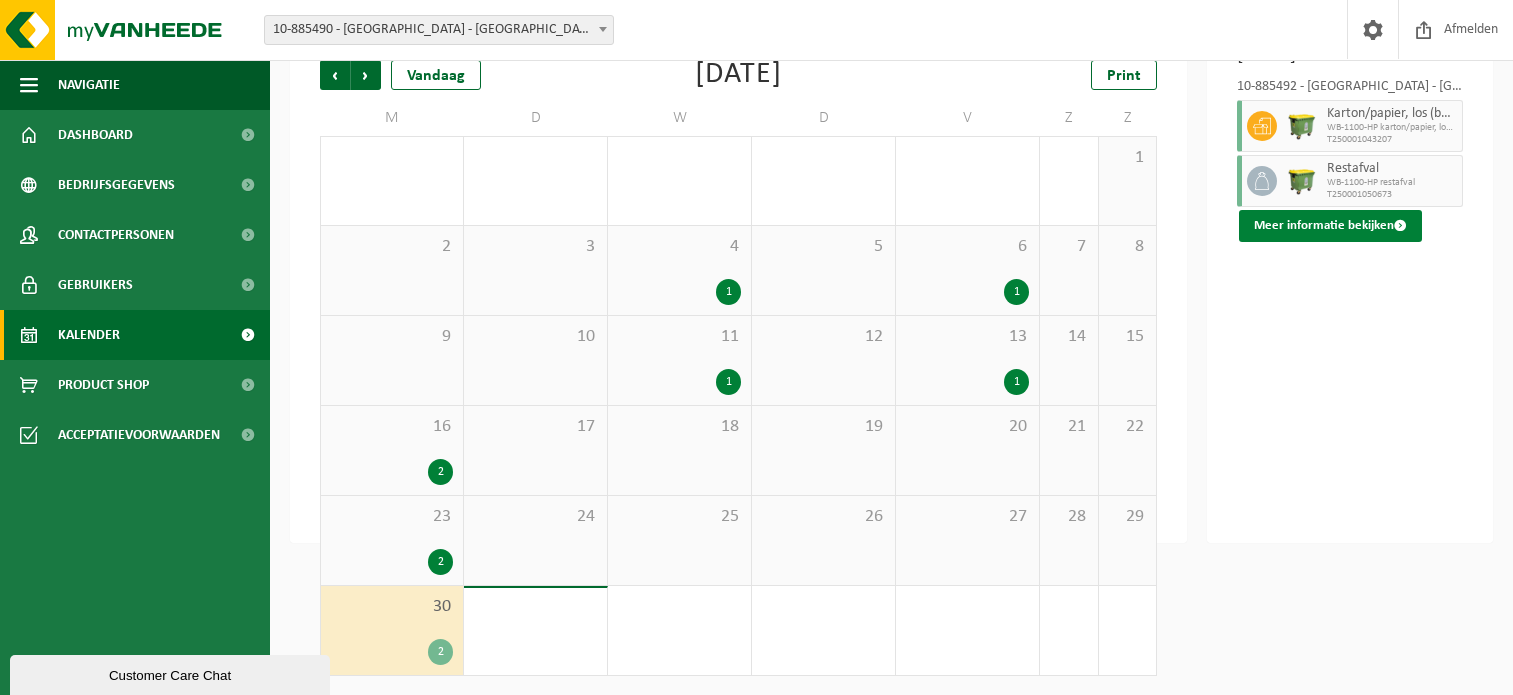 click on "Meer informatie bekijken" at bounding box center [1330, 226] 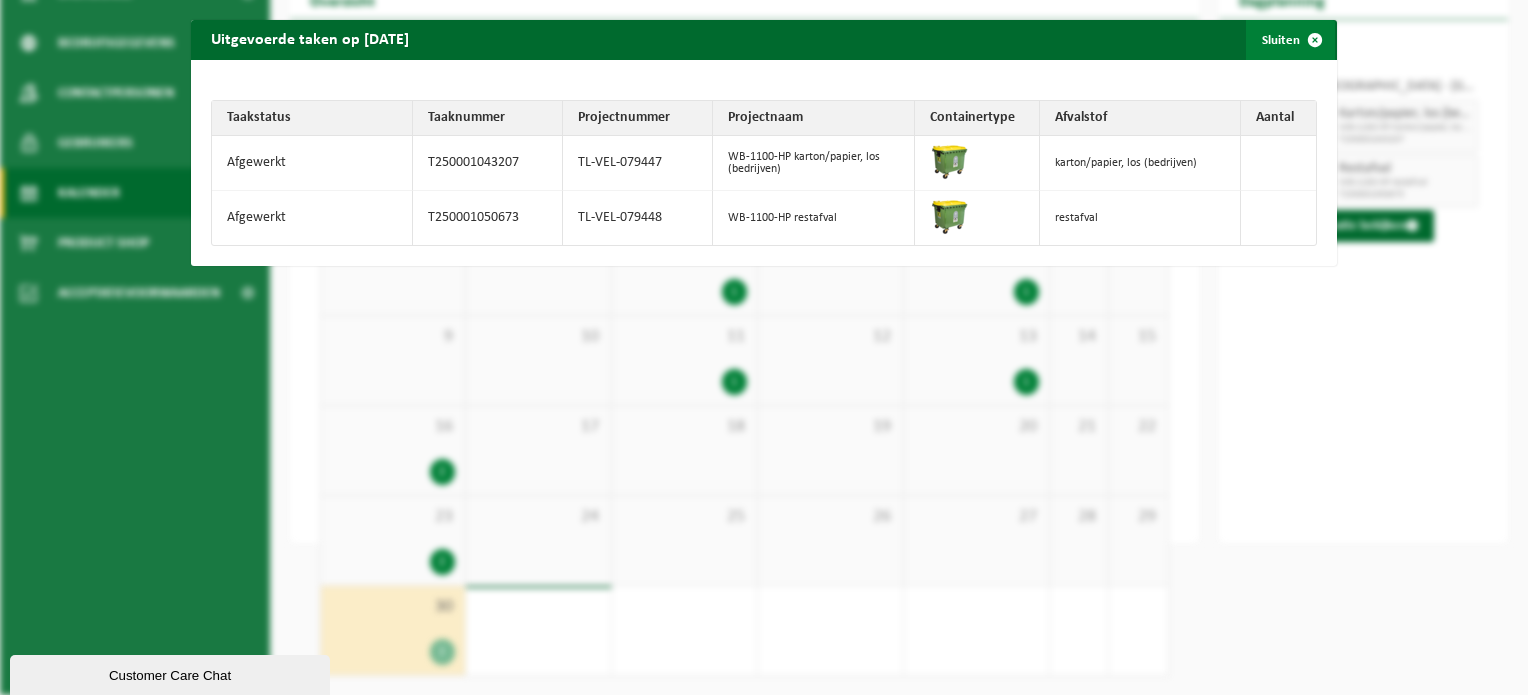 click at bounding box center [1315, 40] 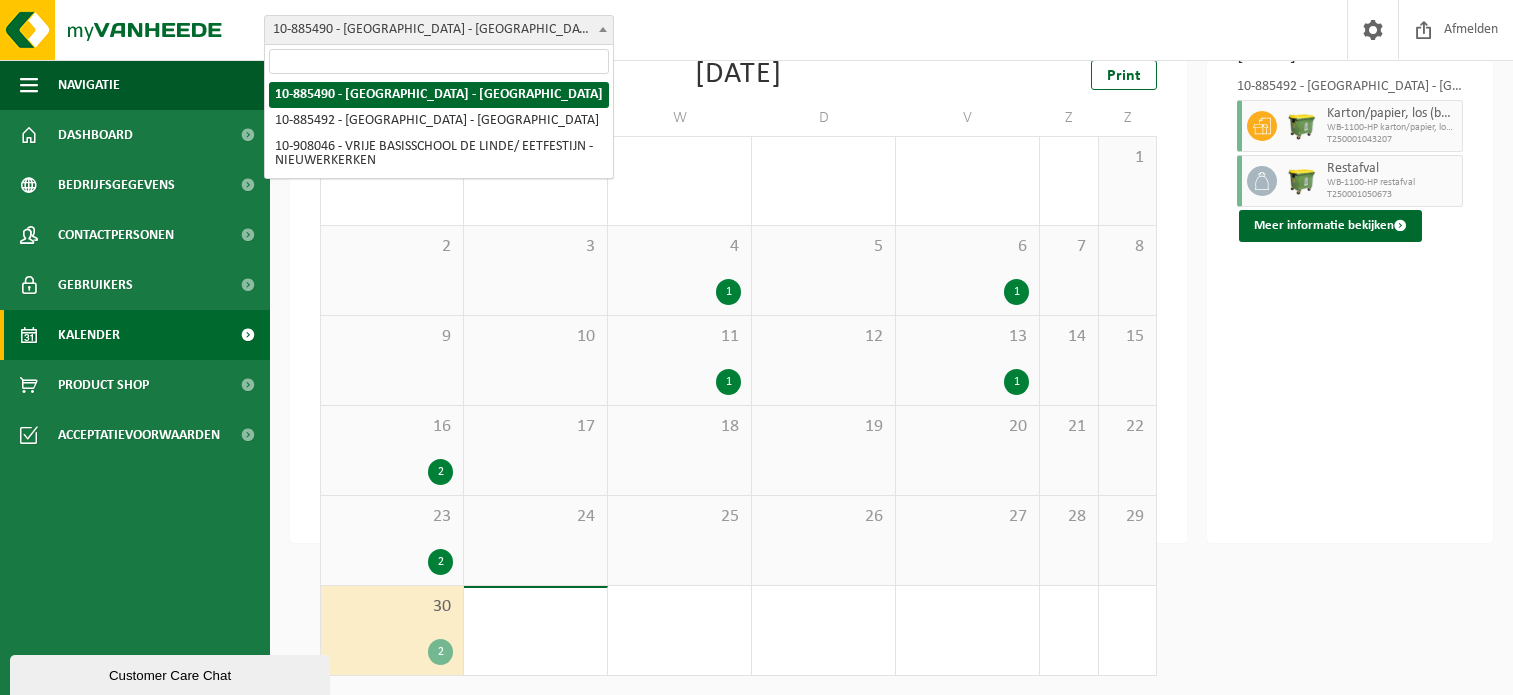 click on "10-885490 - [GEOGRAPHIC_DATA] - [GEOGRAPHIC_DATA]" at bounding box center [439, 30] 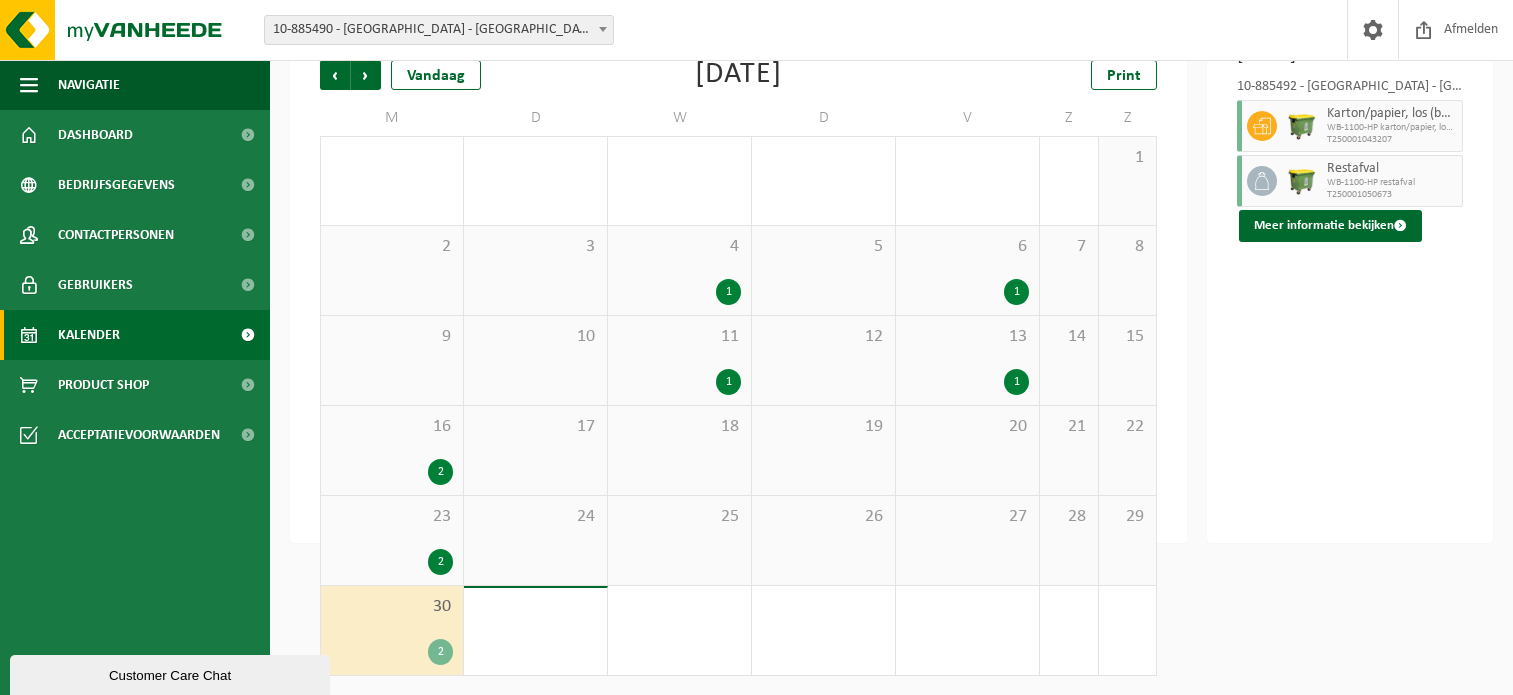 click on "10-885490 - [GEOGRAPHIC_DATA] - [GEOGRAPHIC_DATA]" at bounding box center (439, 30) 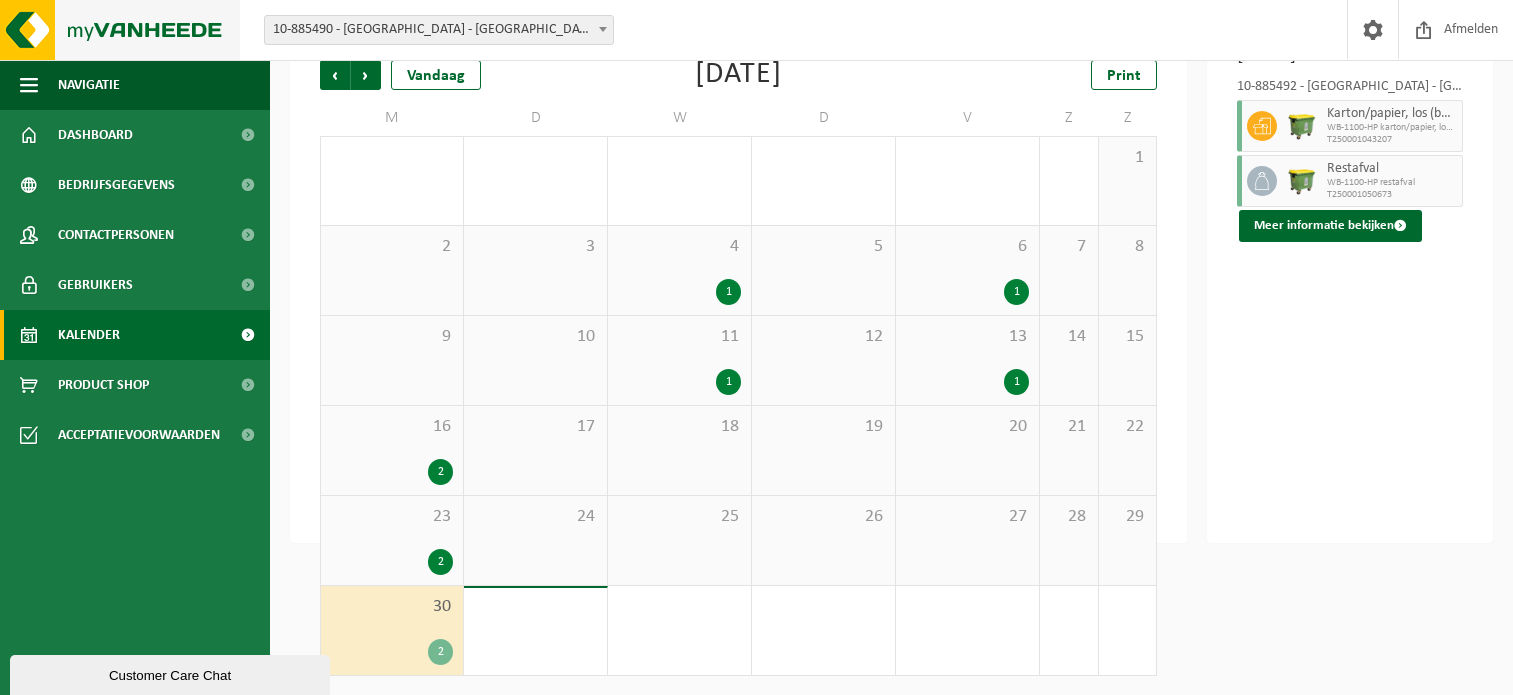click at bounding box center [120, 30] 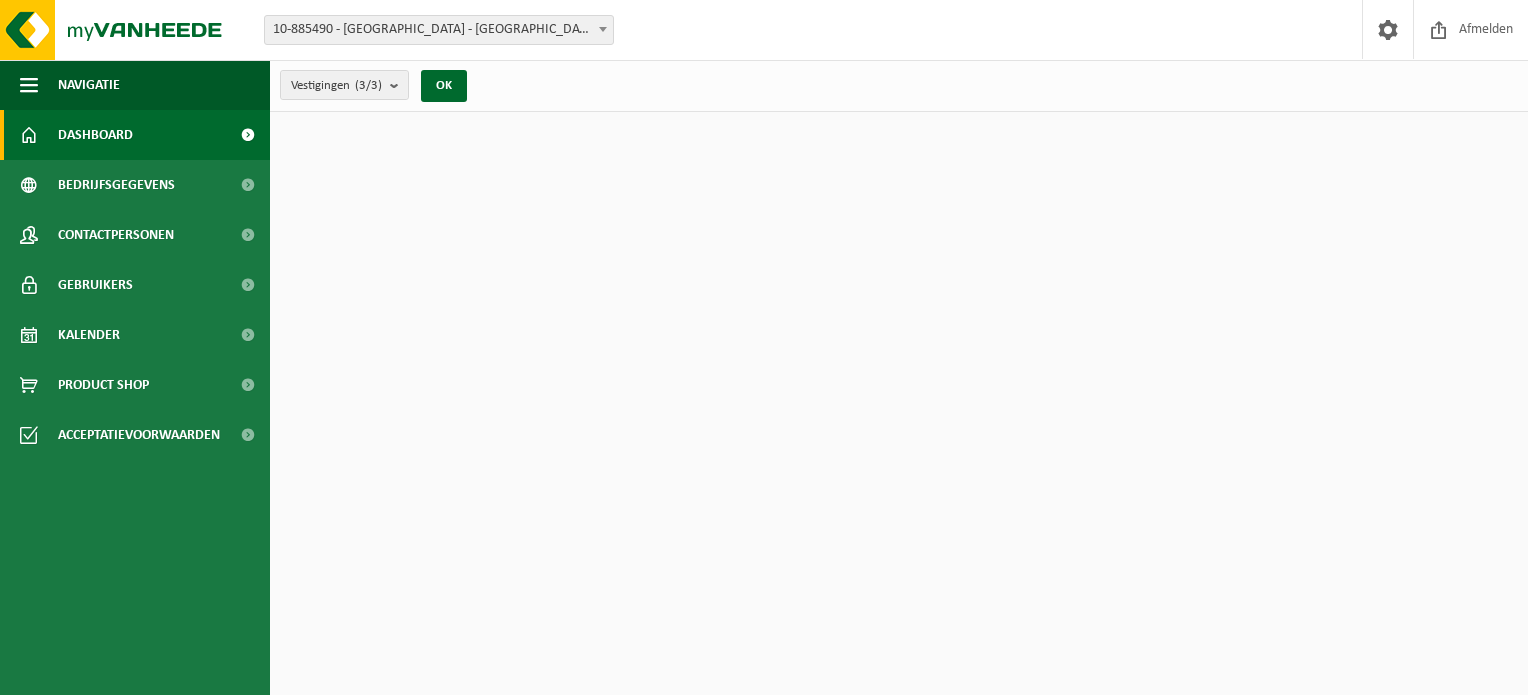 scroll, scrollTop: 0, scrollLeft: 0, axis: both 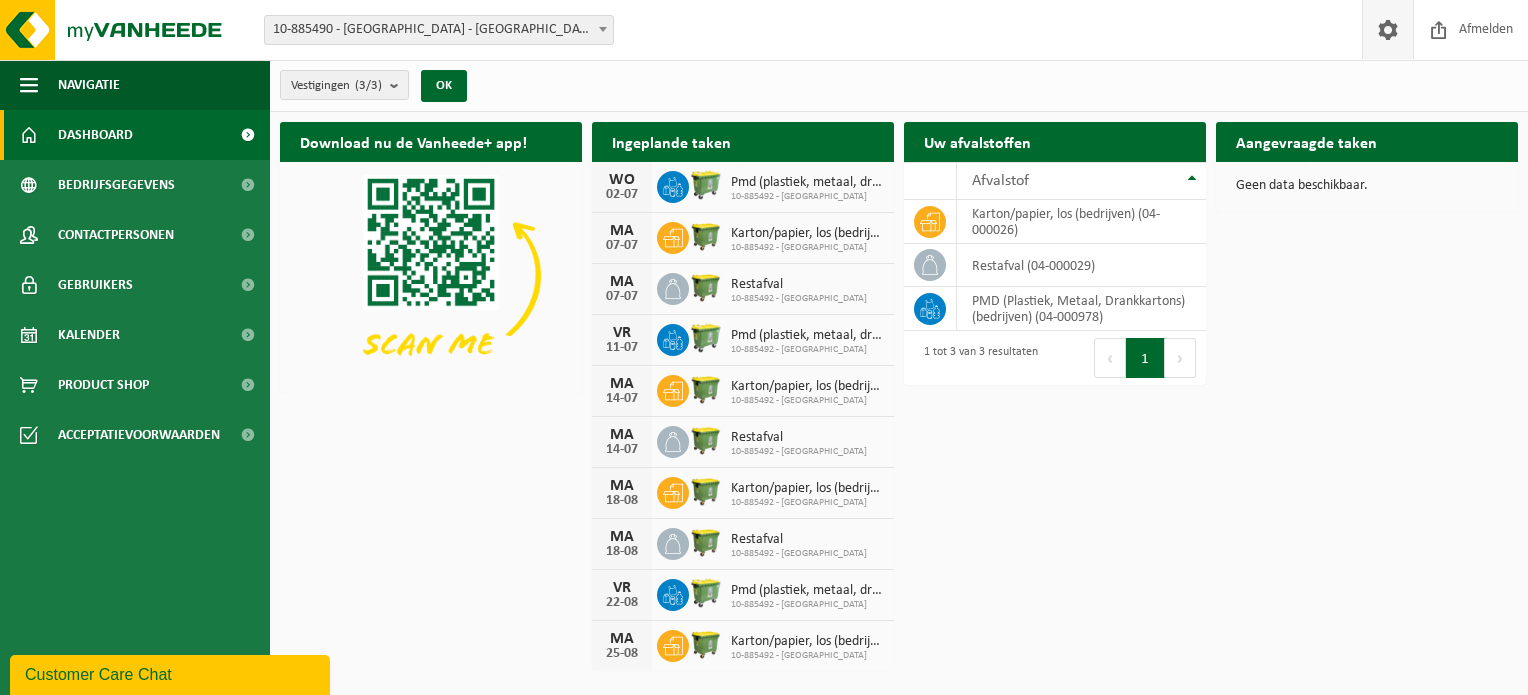 click at bounding box center (1388, 29) 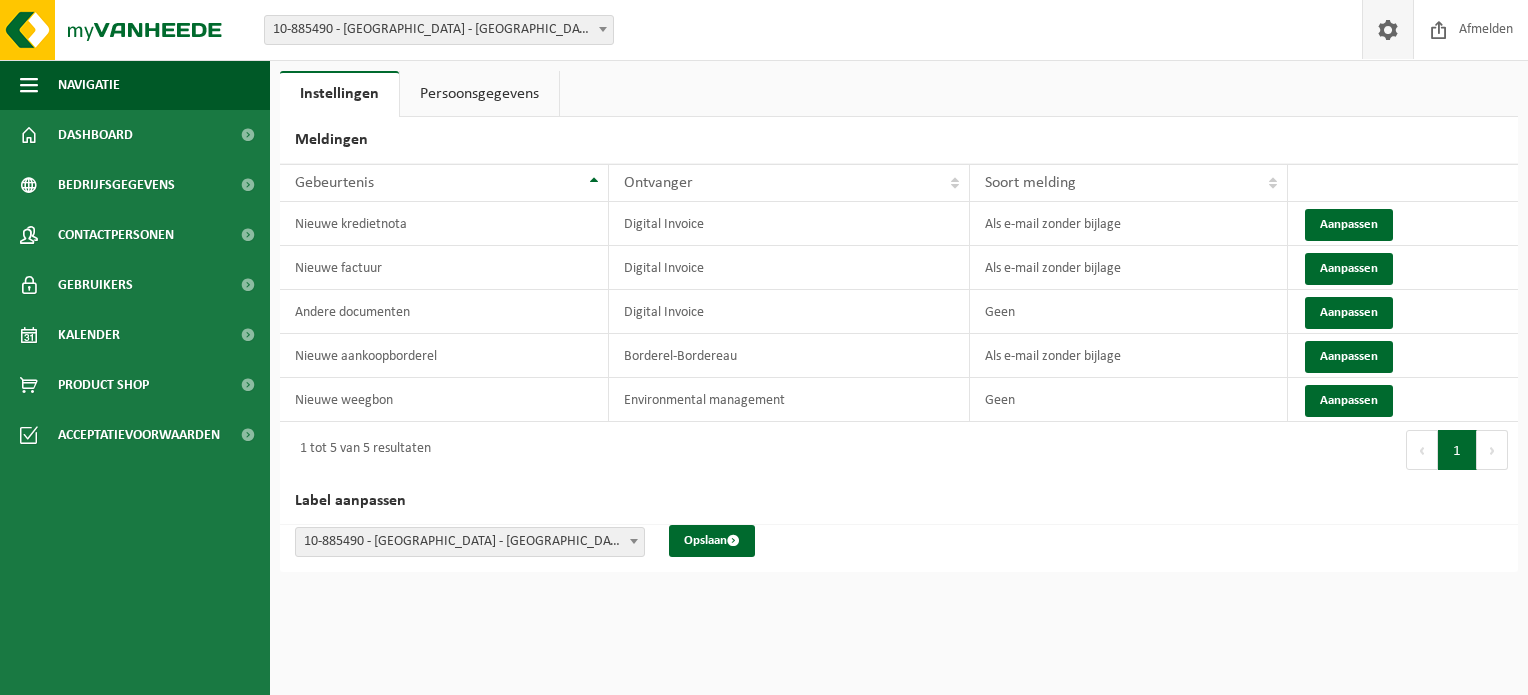 scroll, scrollTop: 0, scrollLeft: 0, axis: both 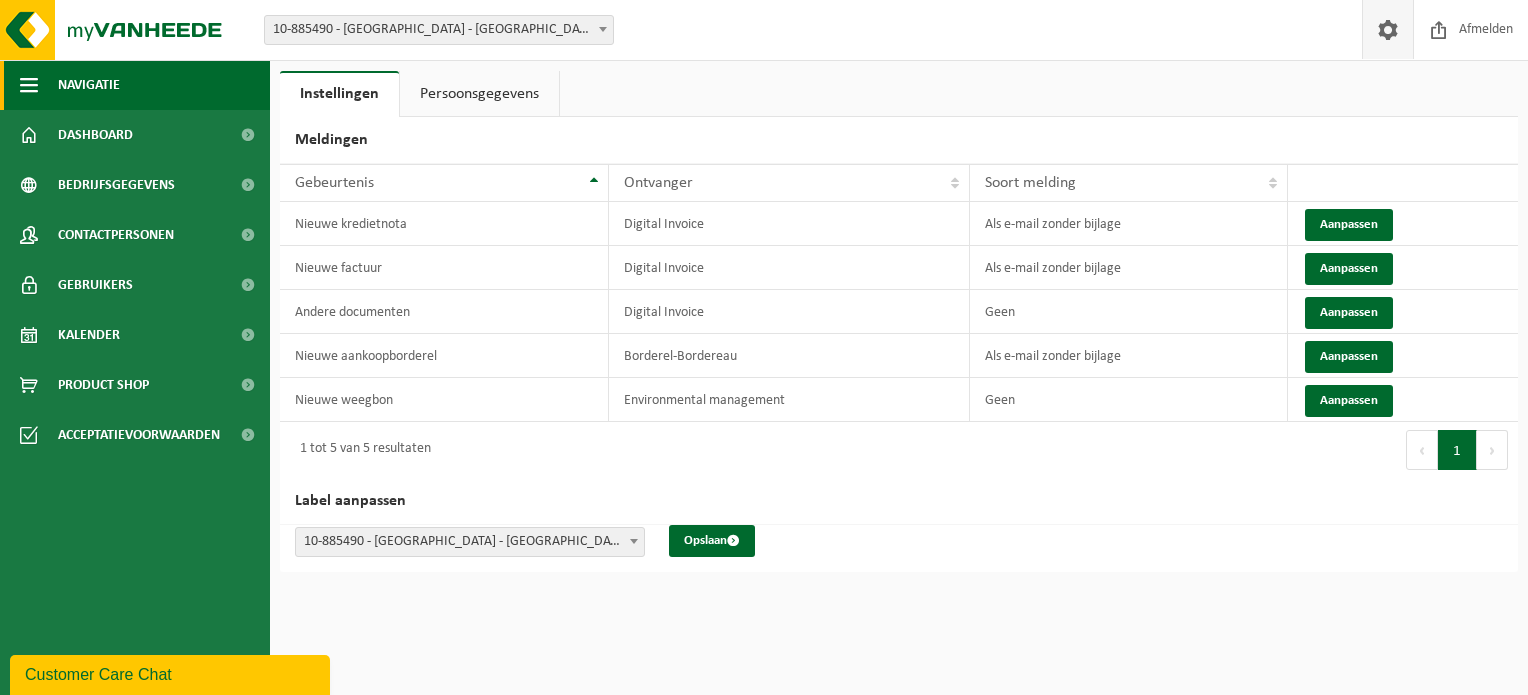 click on "Navigatie" at bounding box center (89, 85) 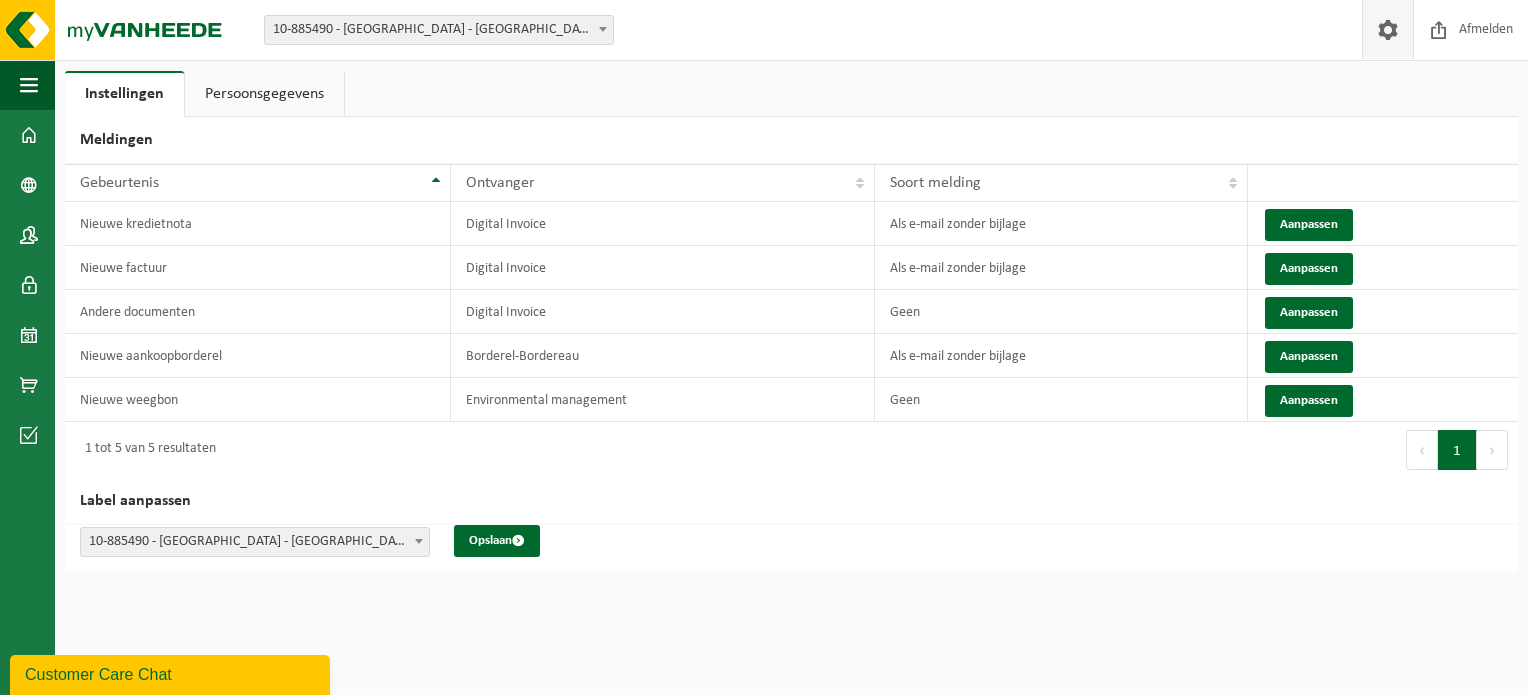 click on "Persoonsgegevens" at bounding box center [264, 94] 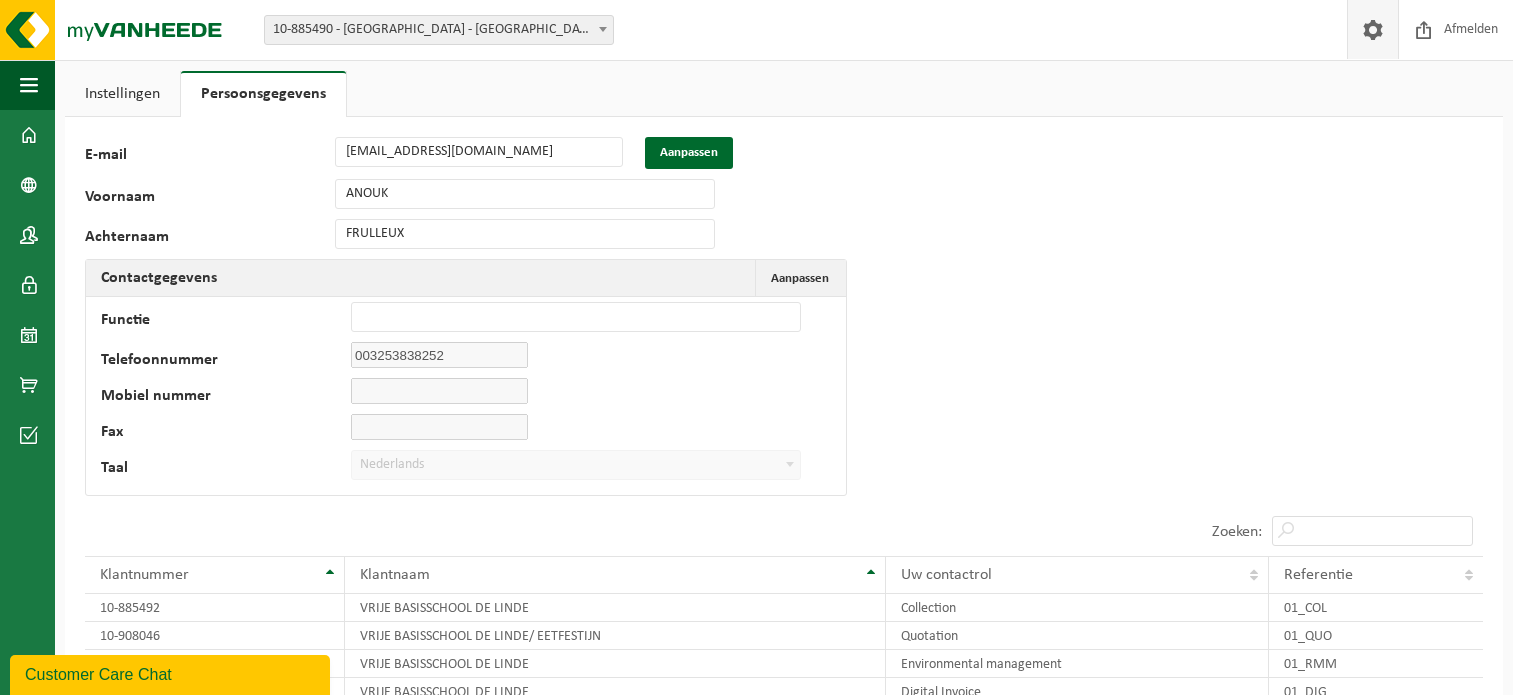 click on "Instellingen" at bounding box center [122, 94] 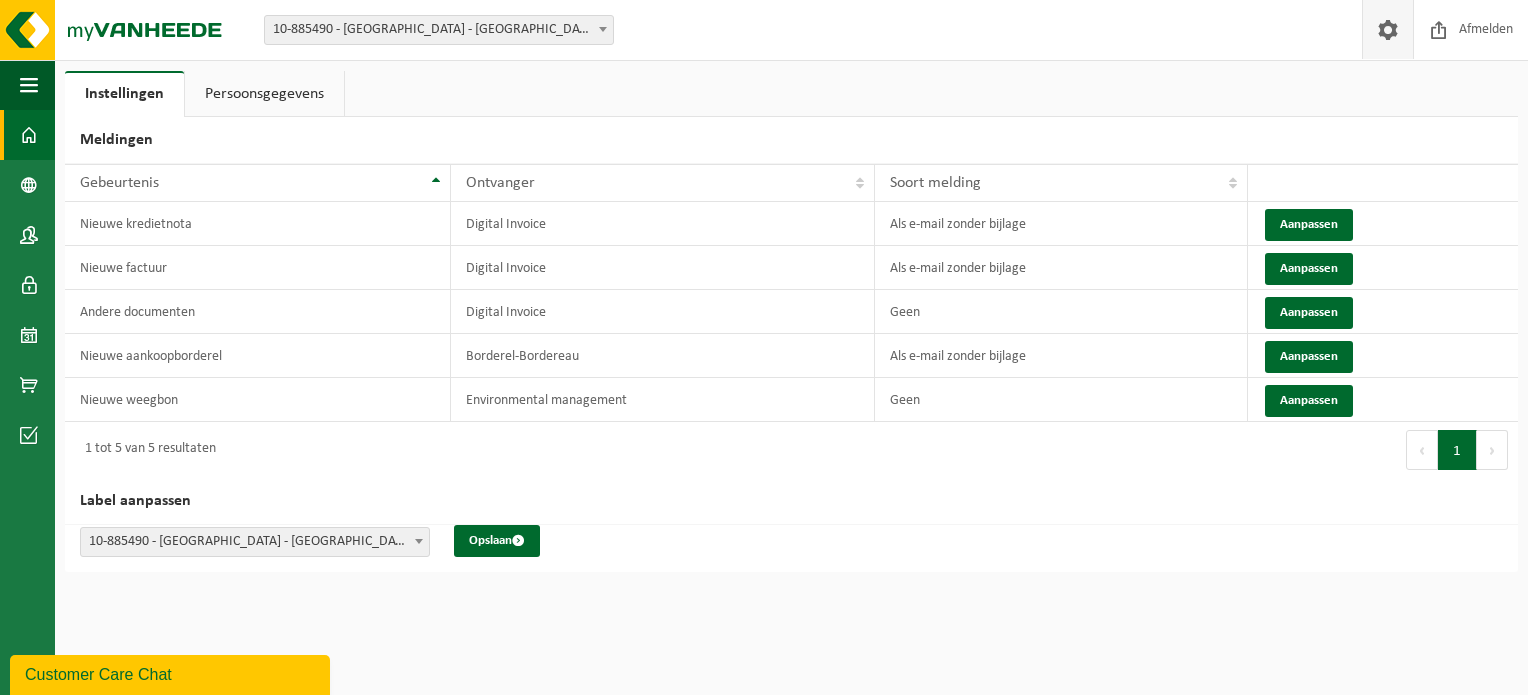 click at bounding box center (29, 135) 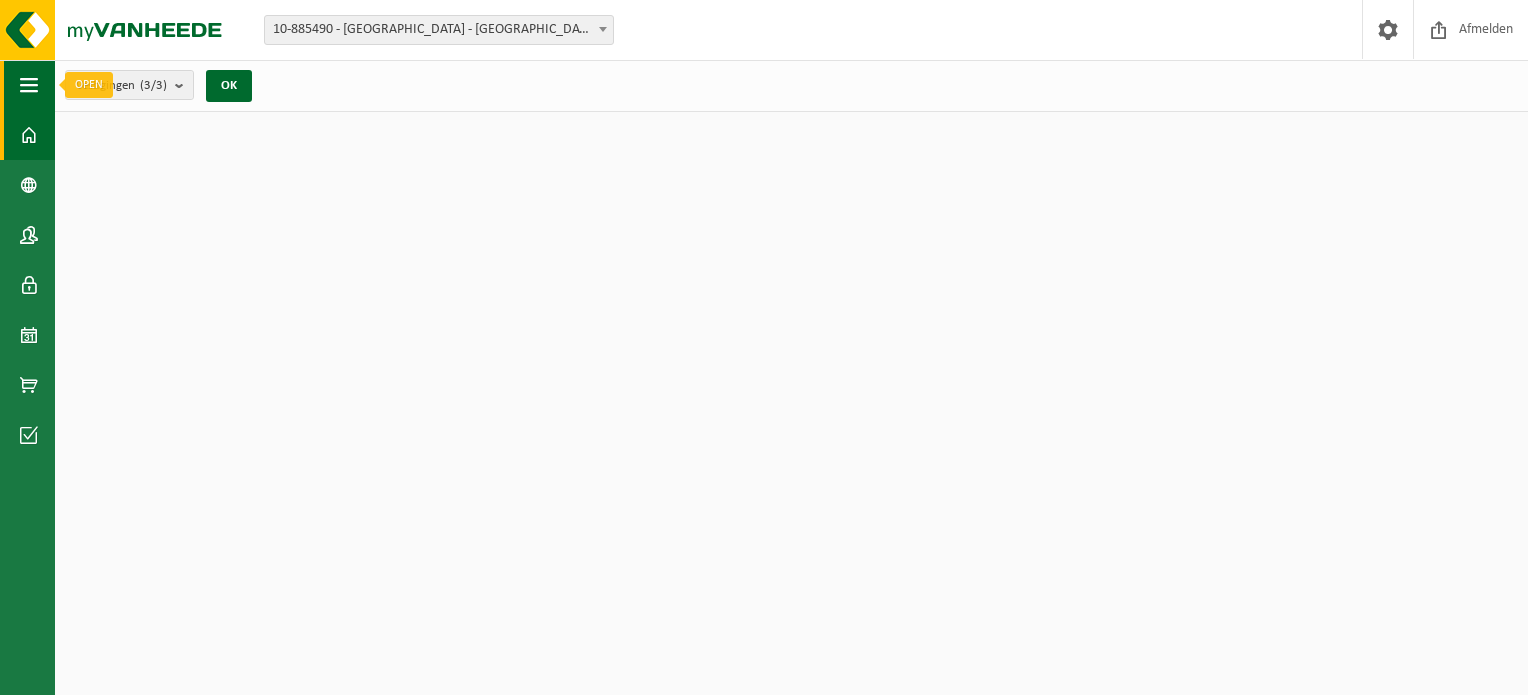 scroll, scrollTop: 0, scrollLeft: 0, axis: both 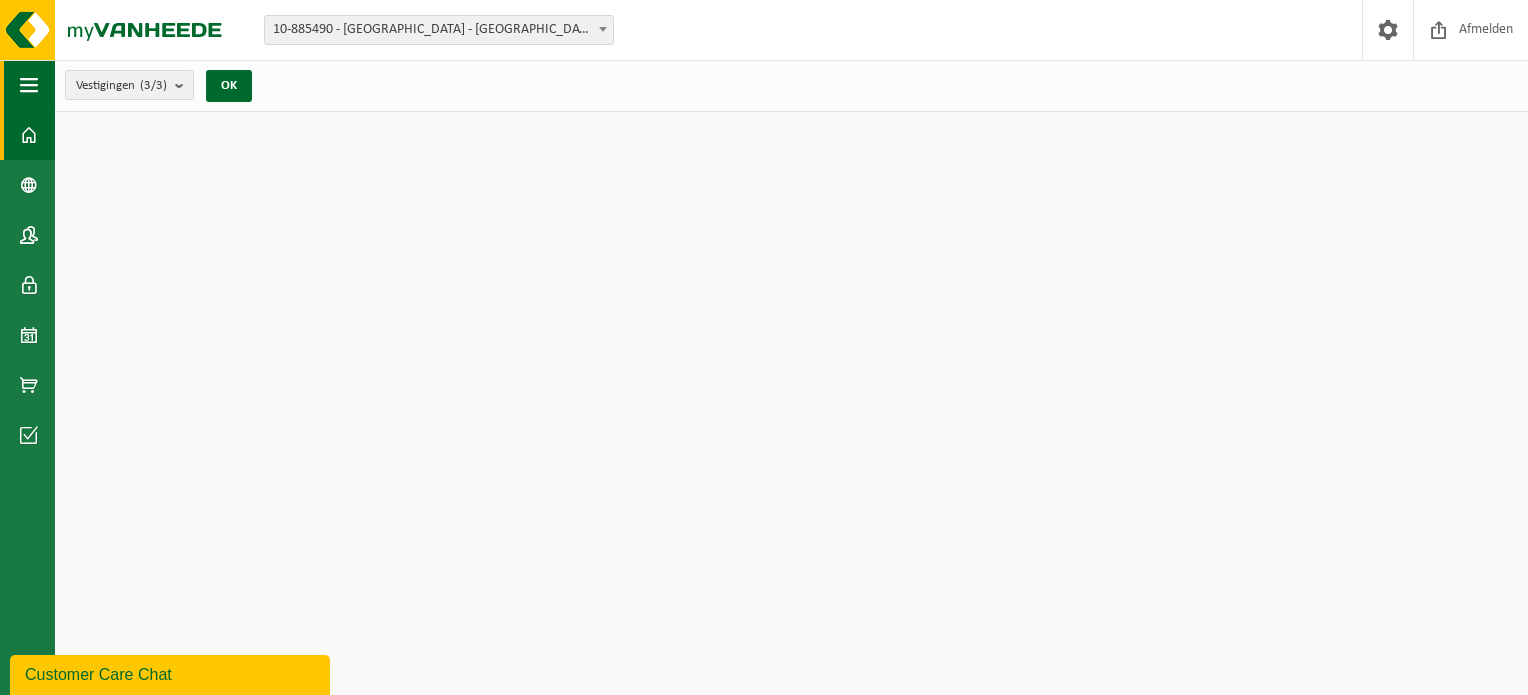 click at bounding box center [29, 85] 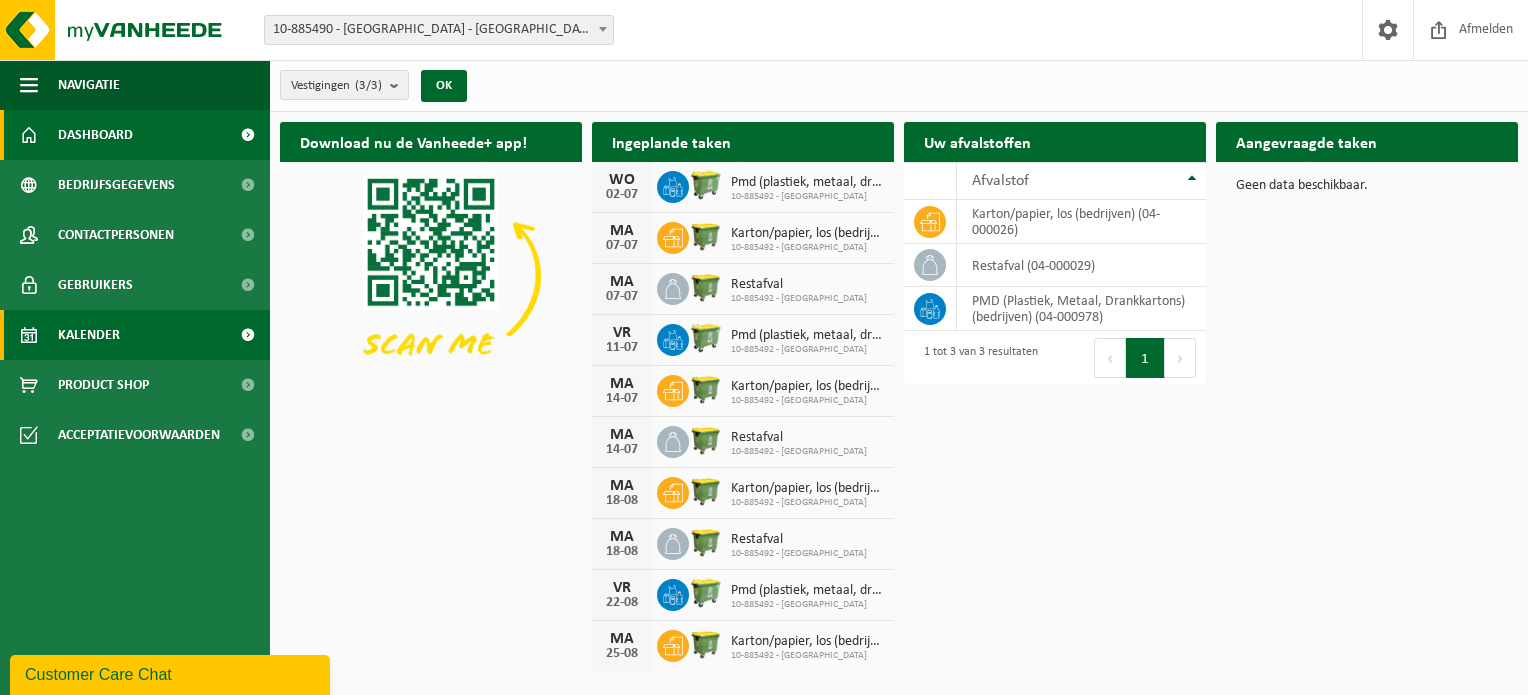 click on "Kalender" at bounding box center [89, 335] 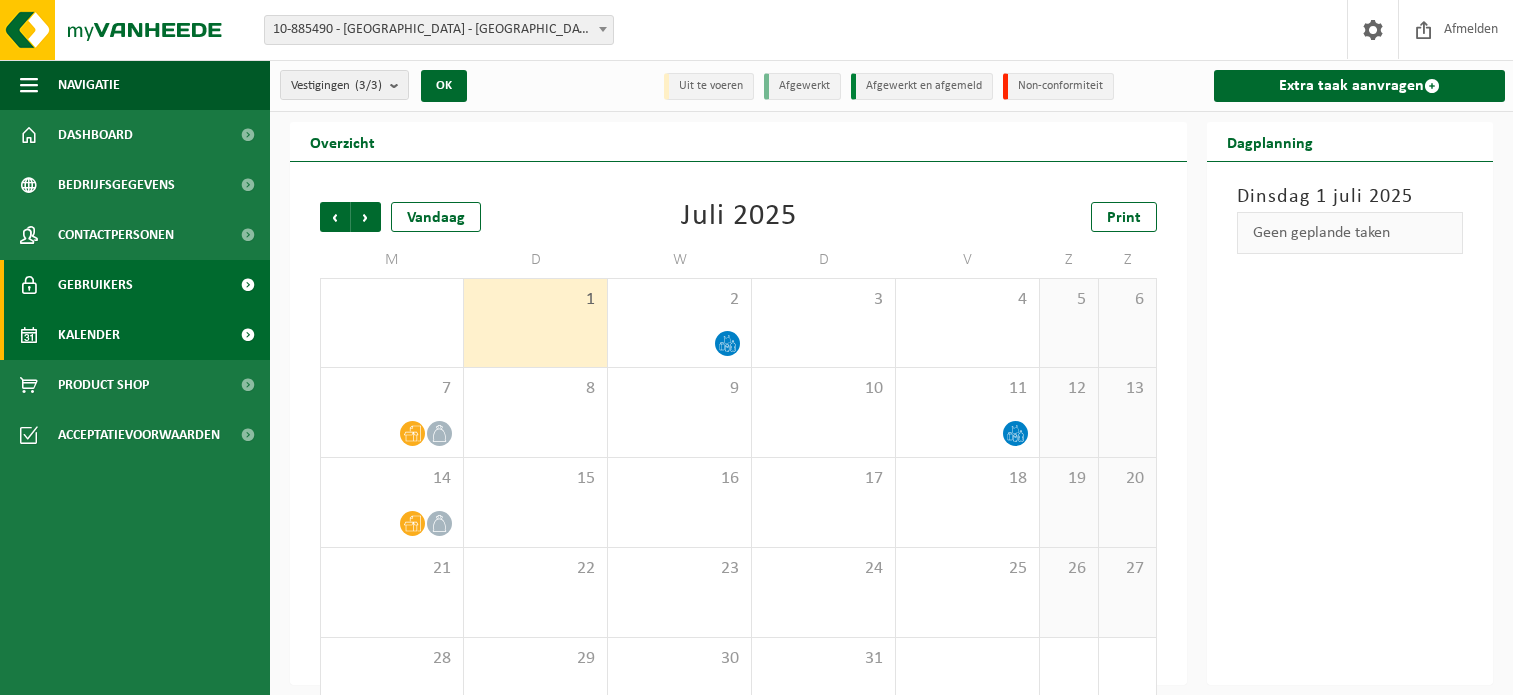 scroll, scrollTop: 0, scrollLeft: 0, axis: both 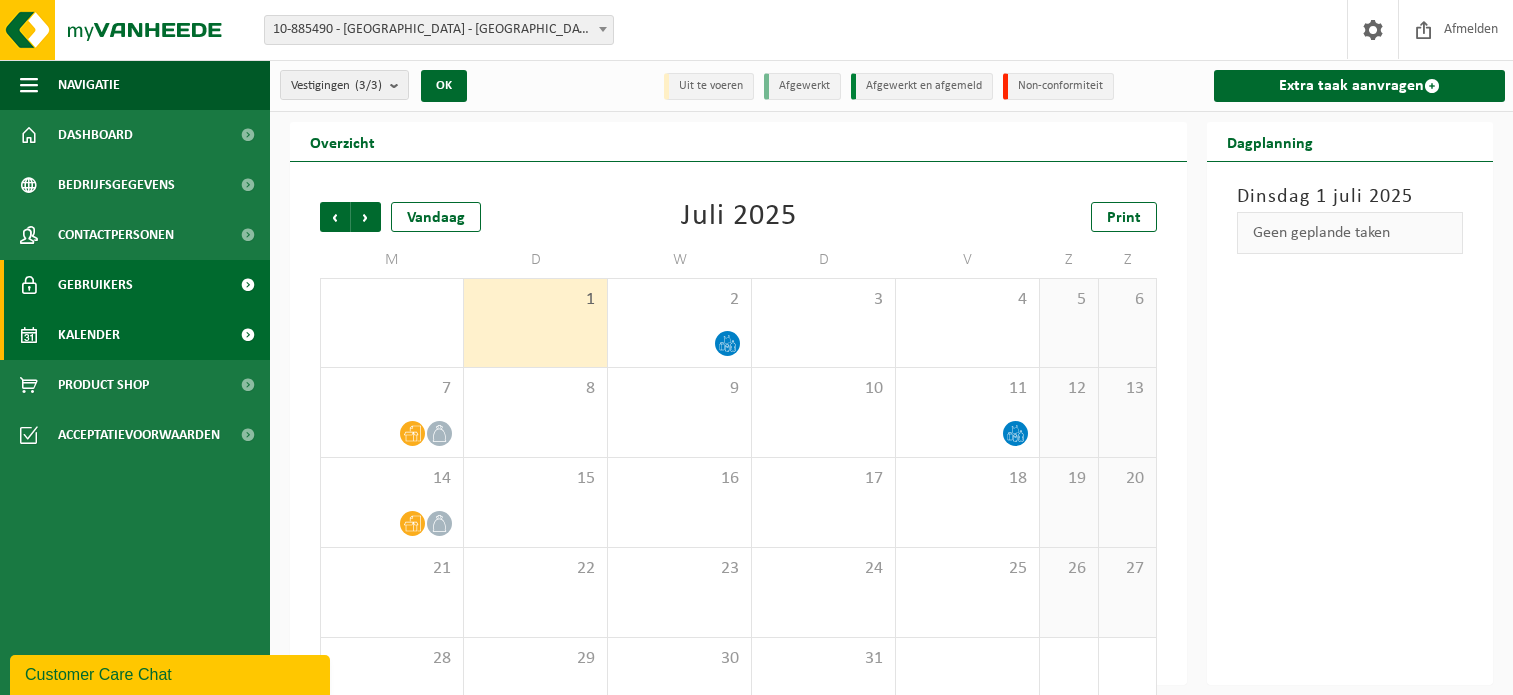 click on "Gebruikers" at bounding box center (95, 285) 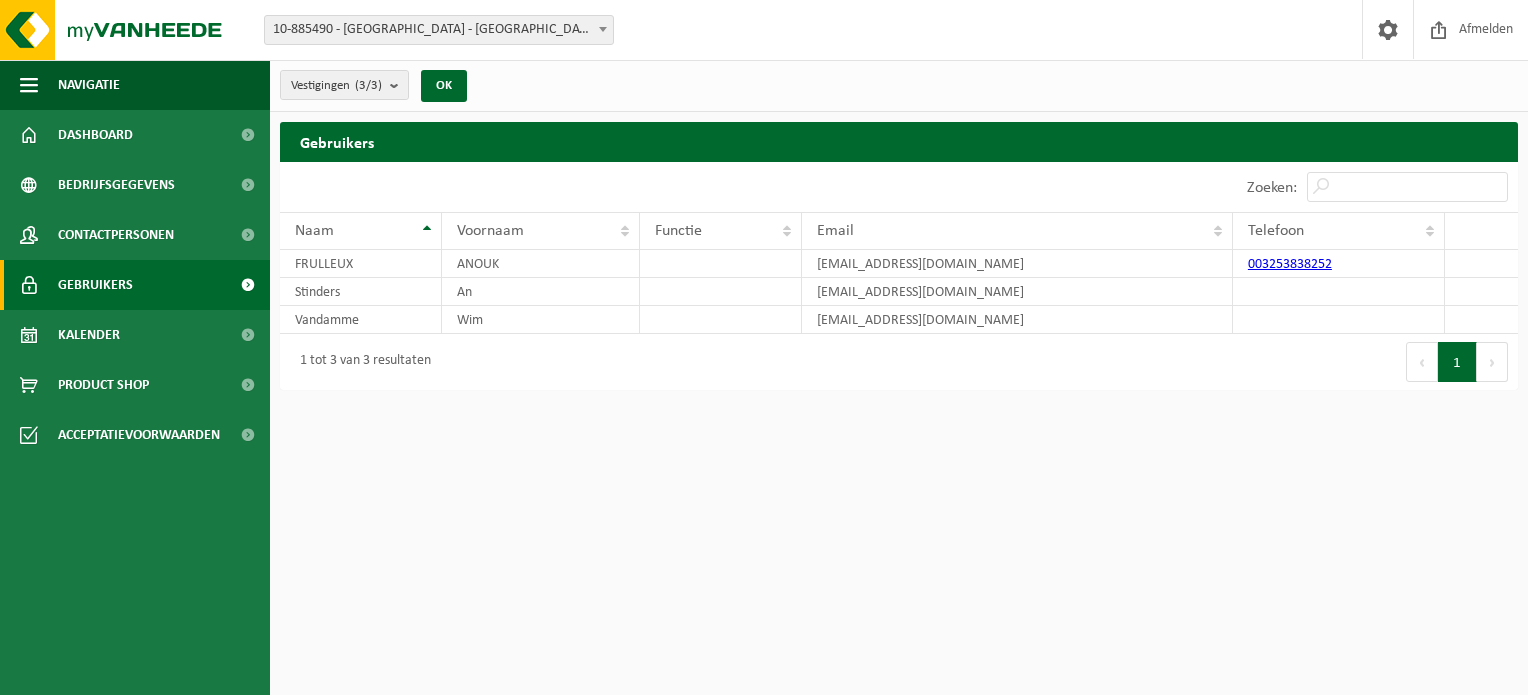 scroll, scrollTop: 0, scrollLeft: 0, axis: both 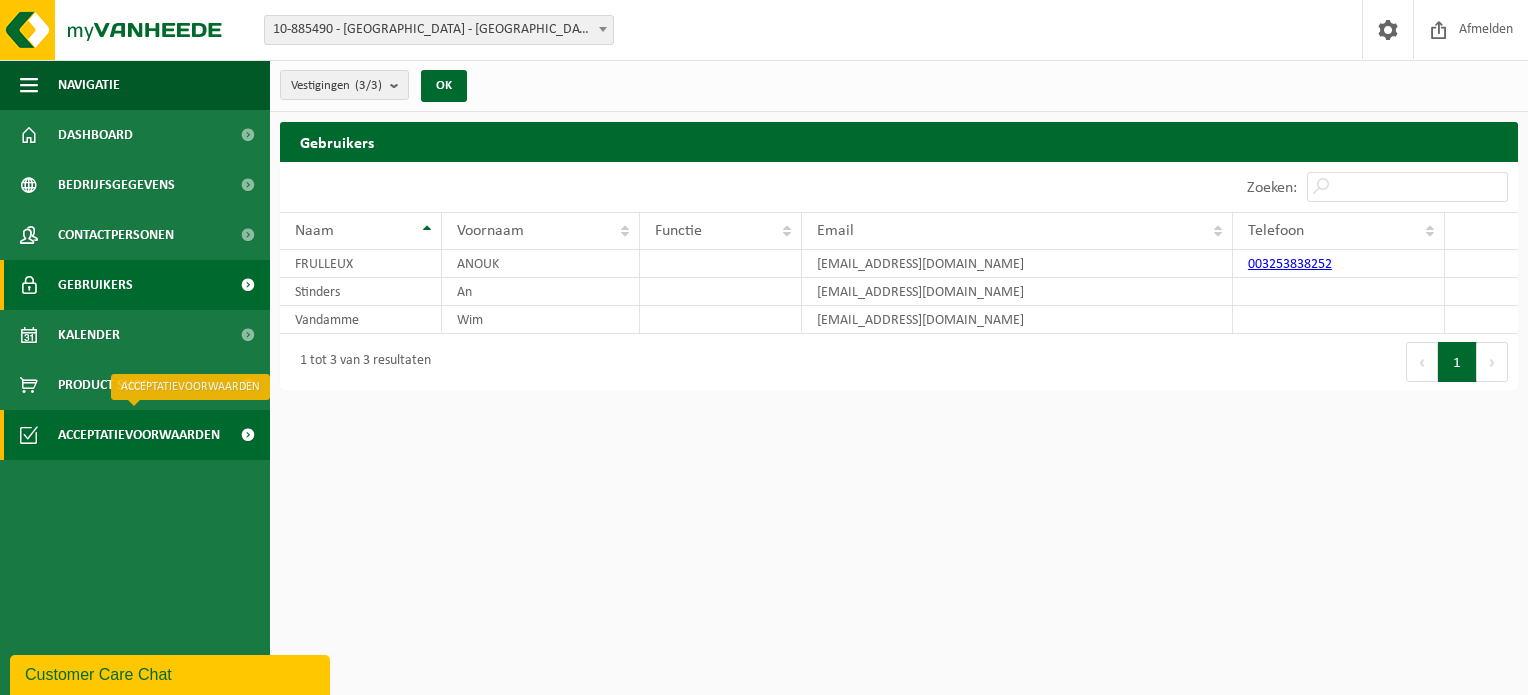 click on "Acceptatievoorwaarden" at bounding box center (139, 435) 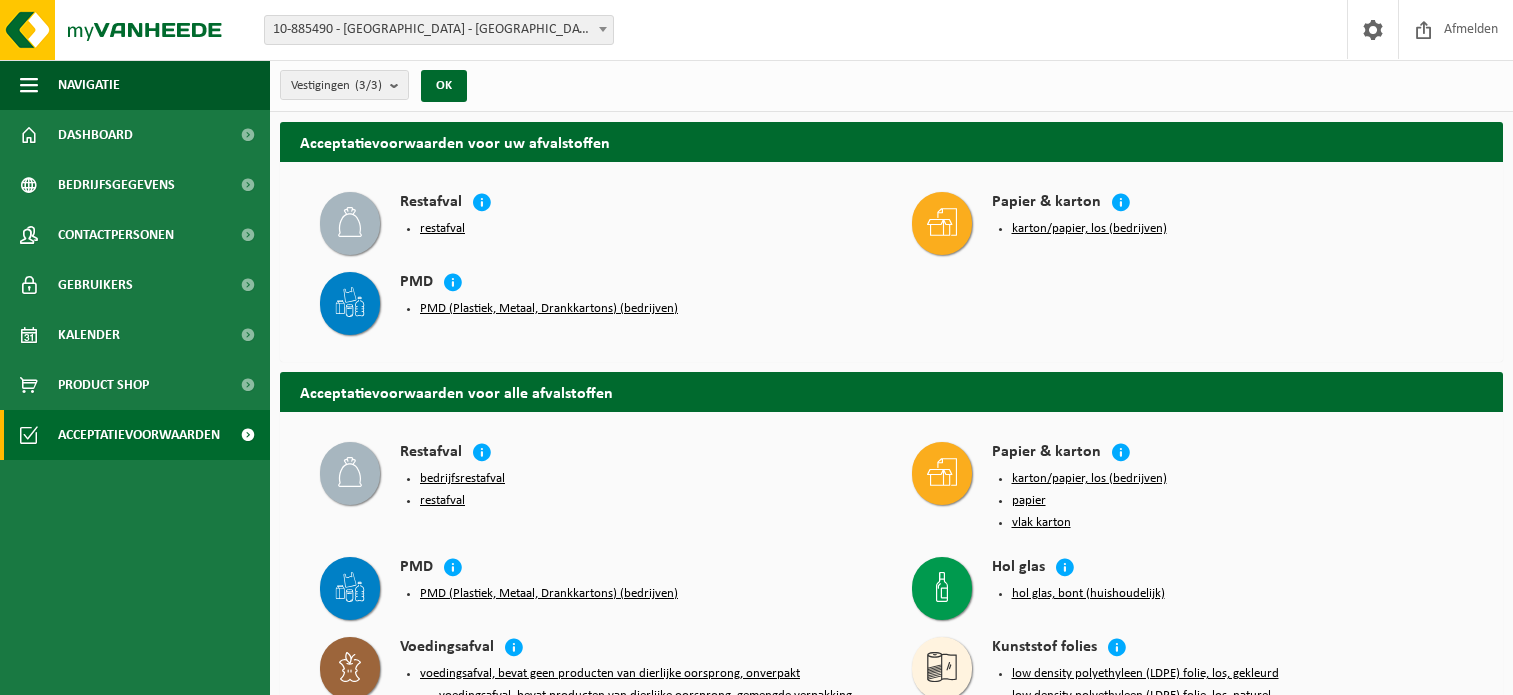 scroll, scrollTop: 0, scrollLeft: 0, axis: both 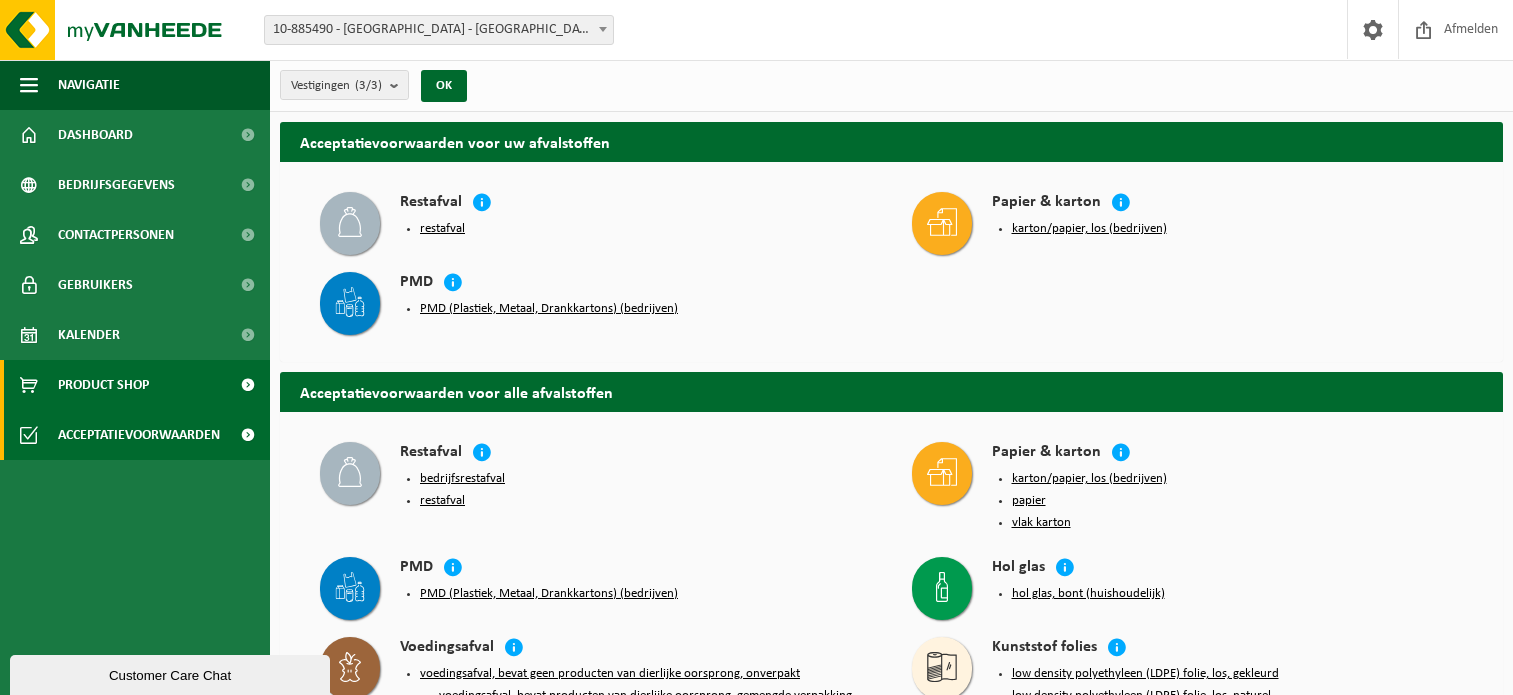 click on "Product Shop" at bounding box center [103, 385] 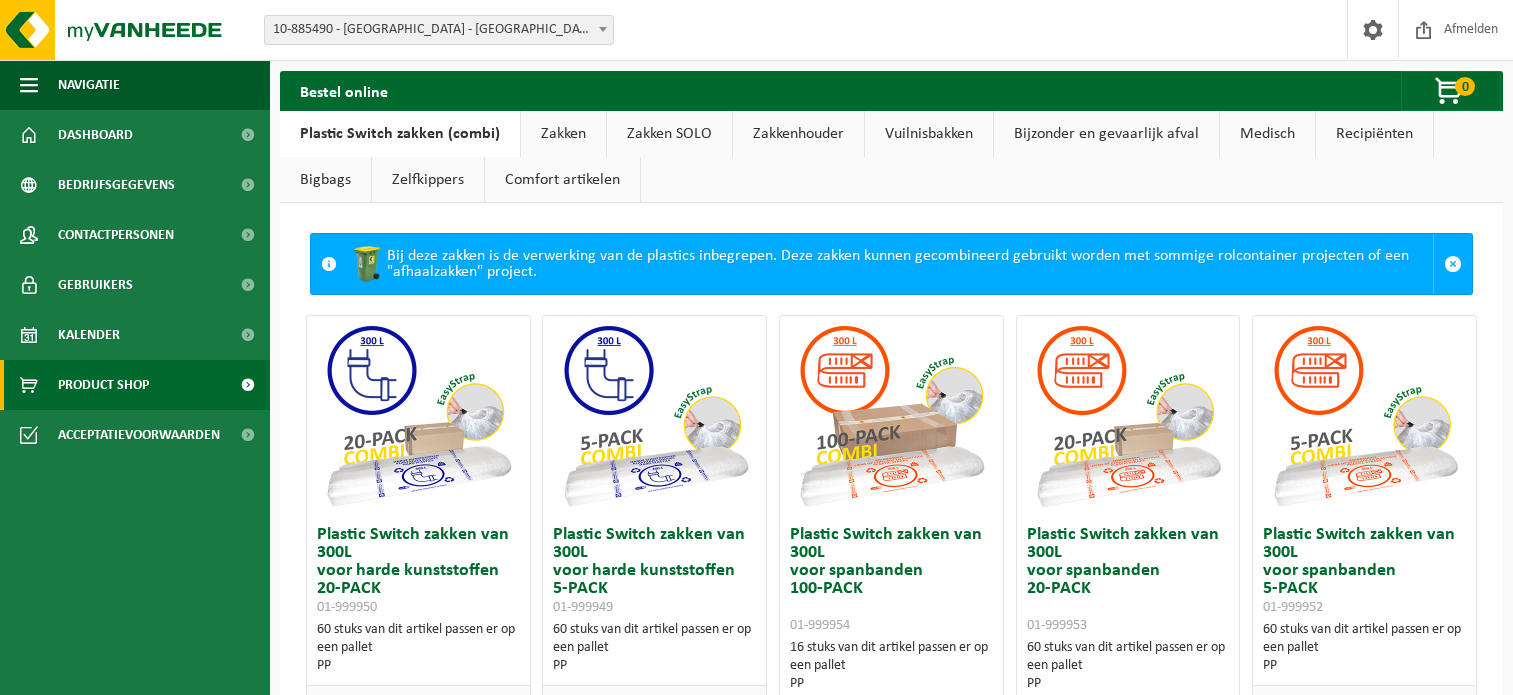scroll, scrollTop: 0, scrollLeft: 0, axis: both 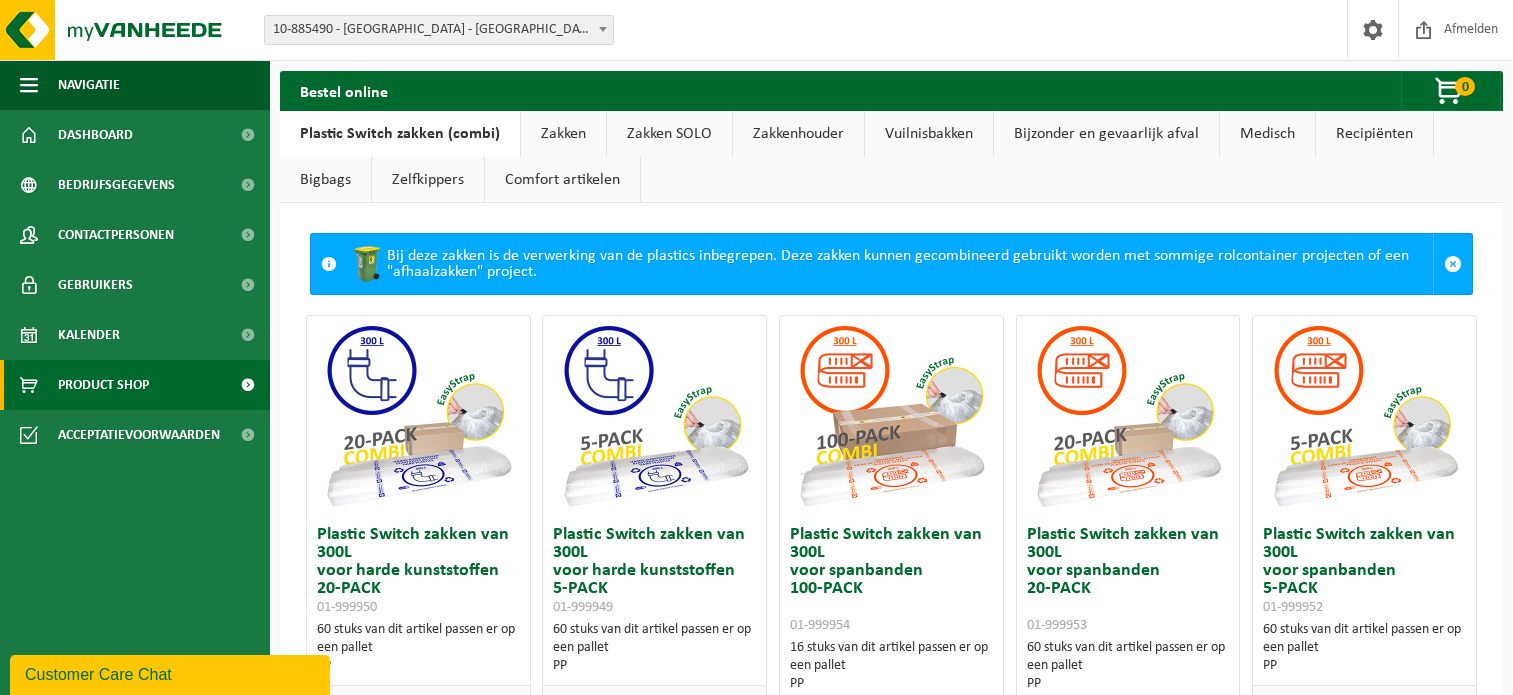 click on "Kalender" at bounding box center [135, 335] 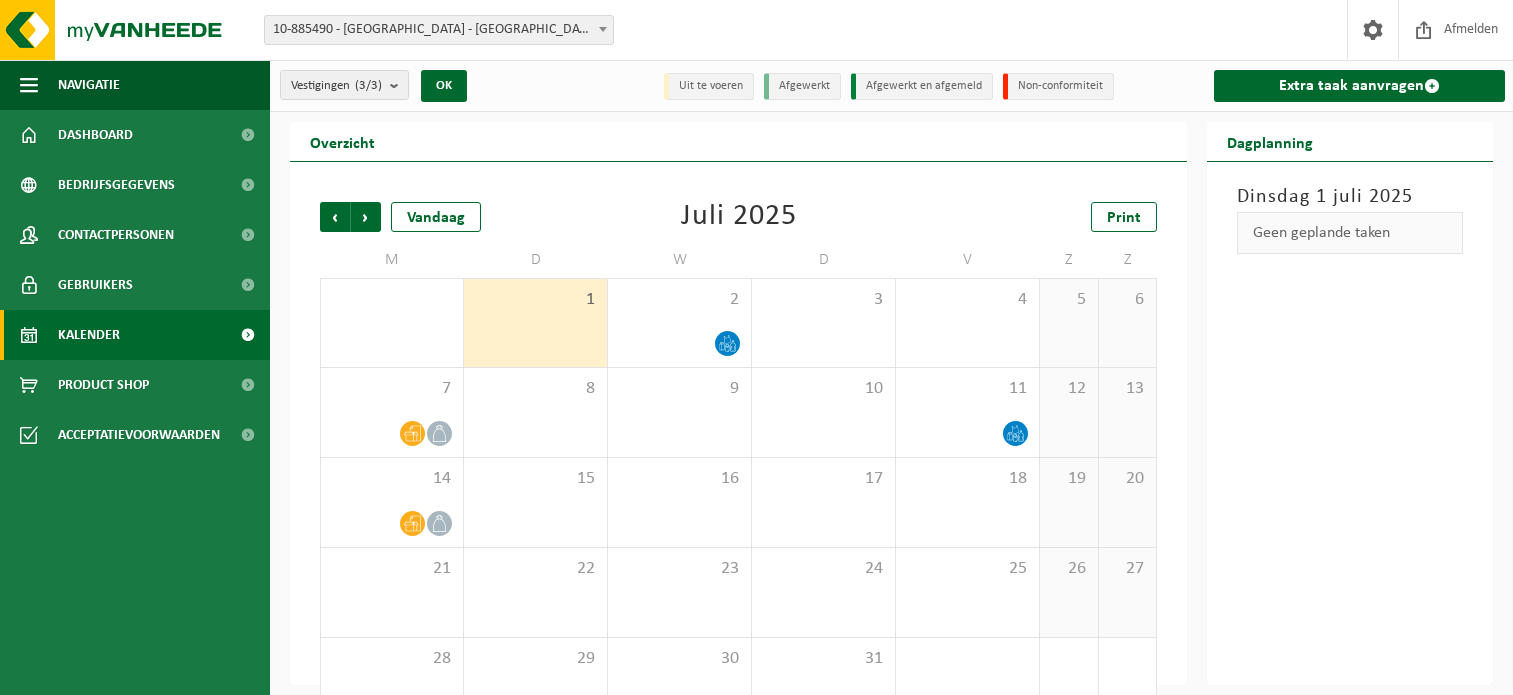 scroll, scrollTop: 0, scrollLeft: 0, axis: both 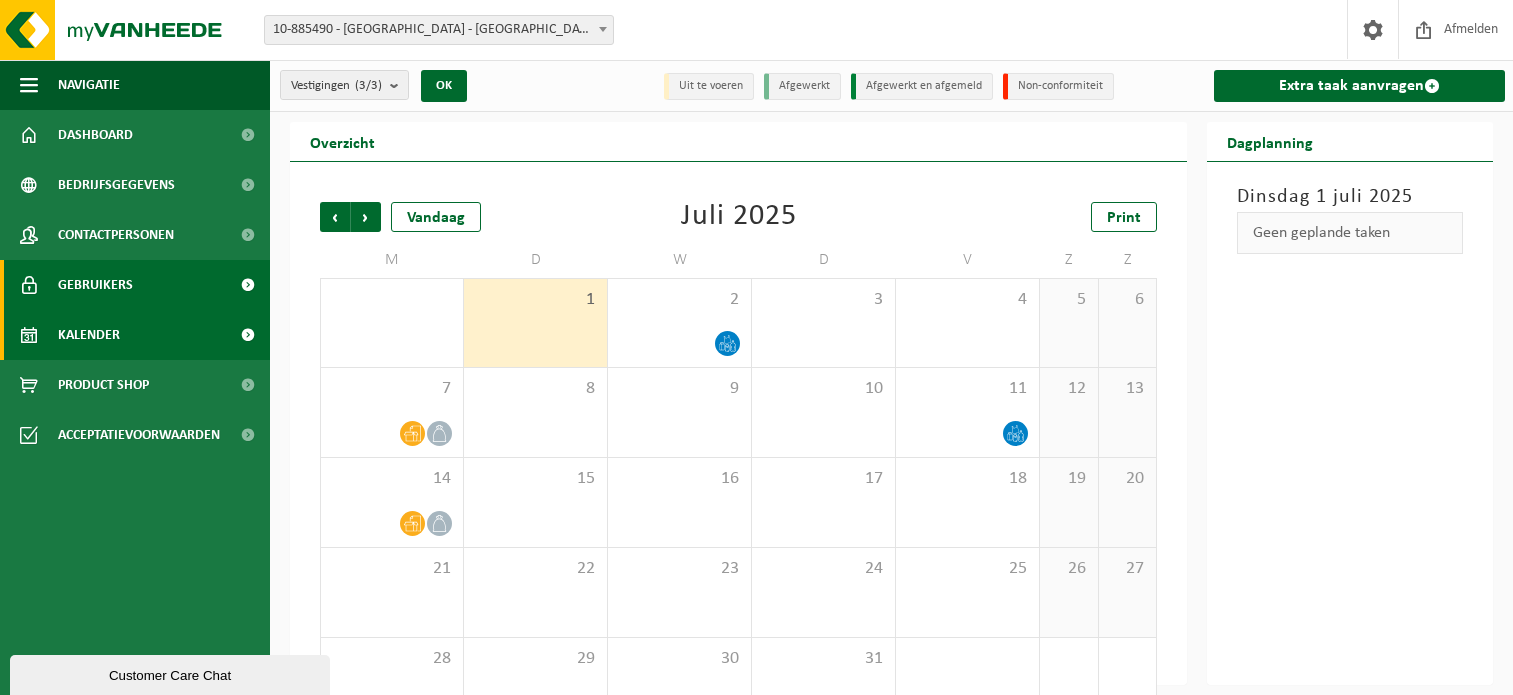 click on "Gebruikers" at bounding box center (135, 285) 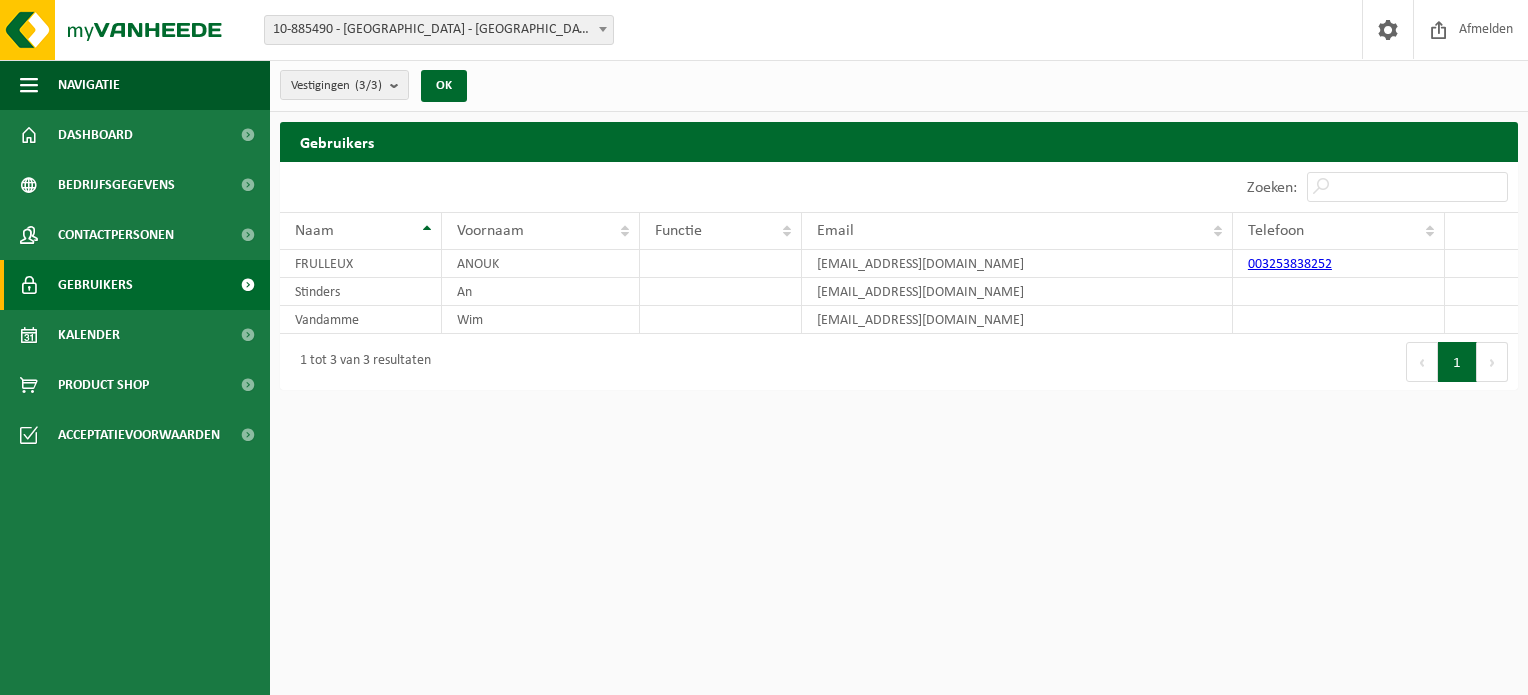scroll, scrollTop: 0, scrollLeft: 0, axis: both 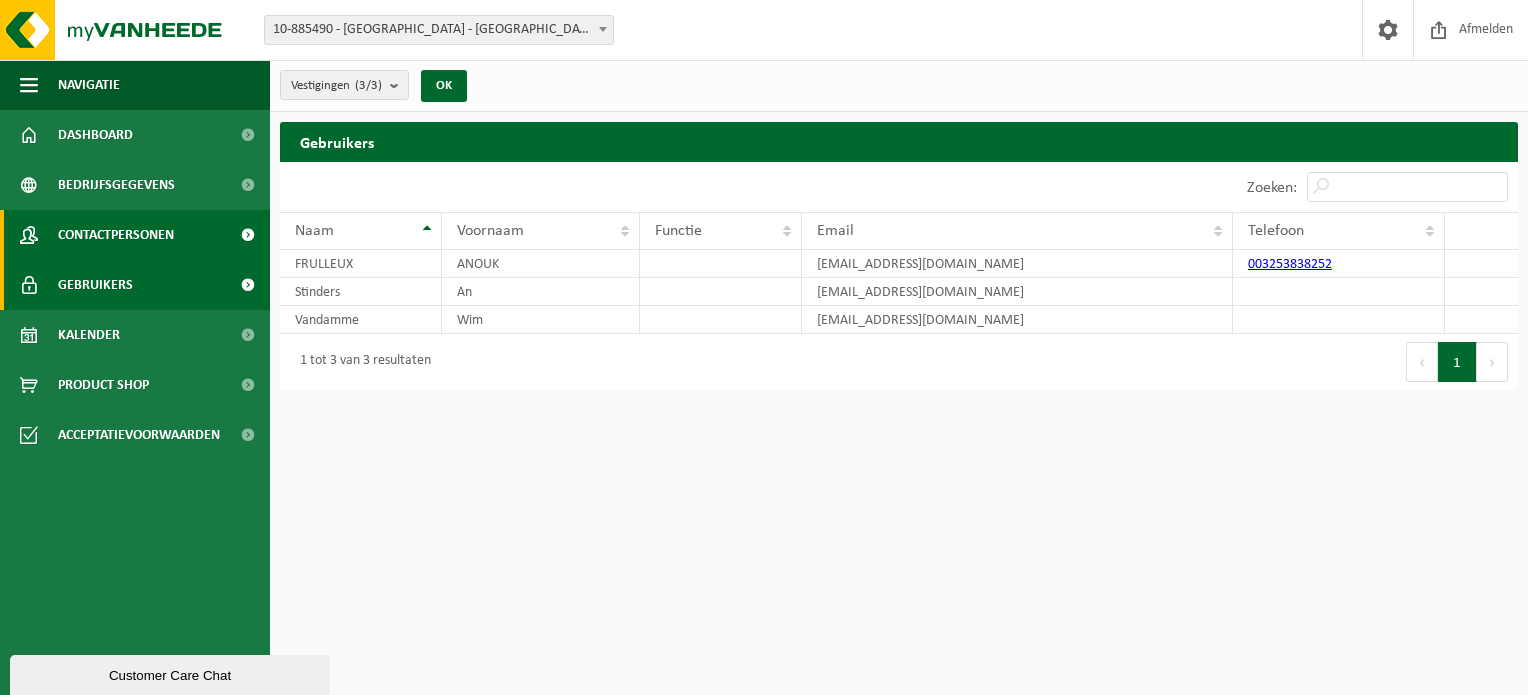 click on "Contactpersonen" at bounding box center [116, 235] 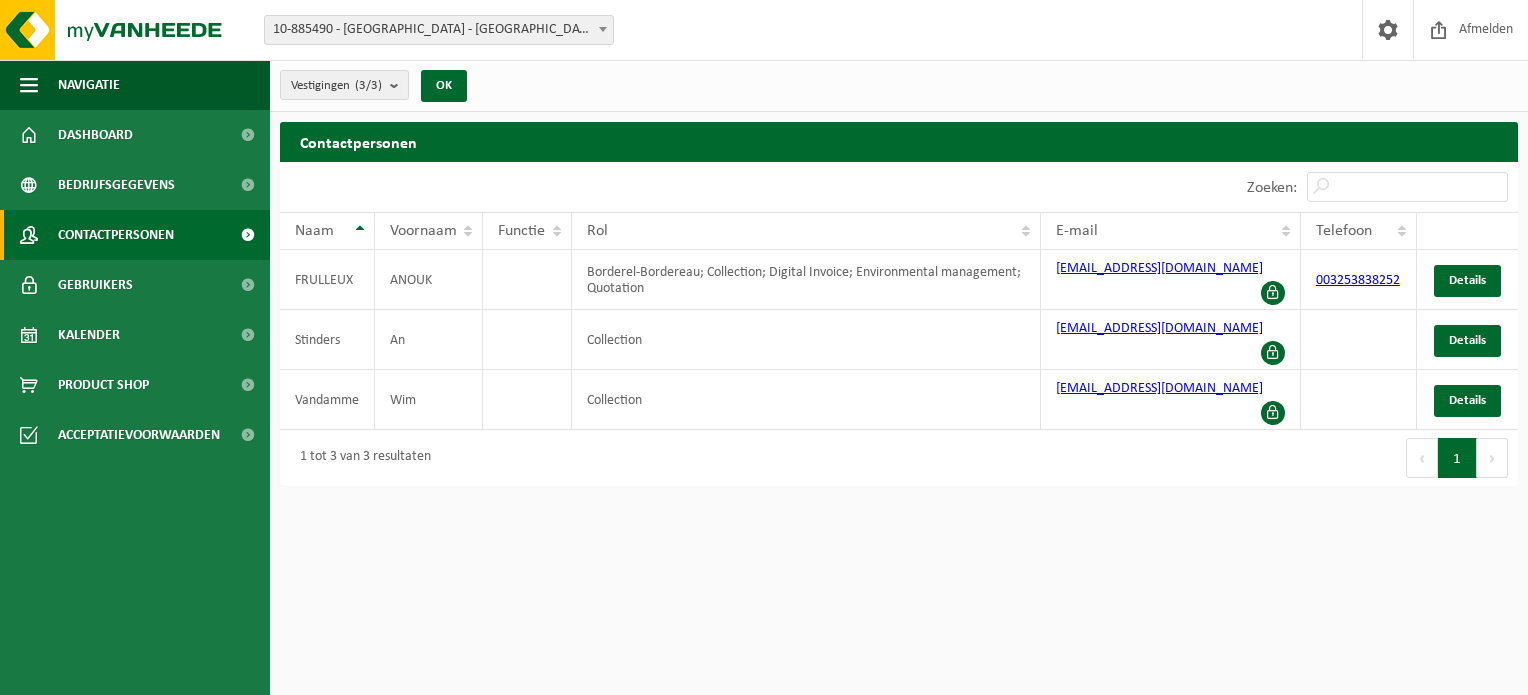 scroll, scrollTop: 0, scrollLeft: 0, axis: both 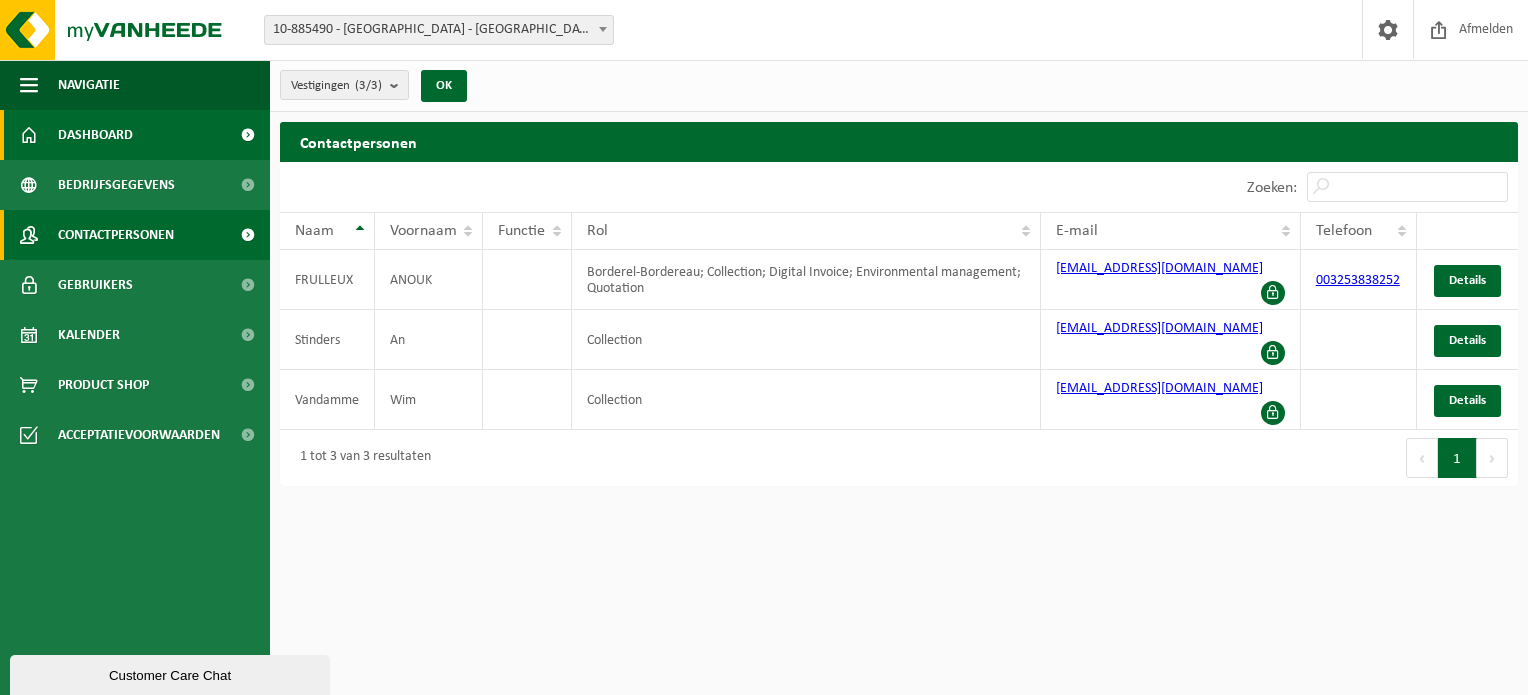 click on "Dashboard" at bounding box center (95, 135) 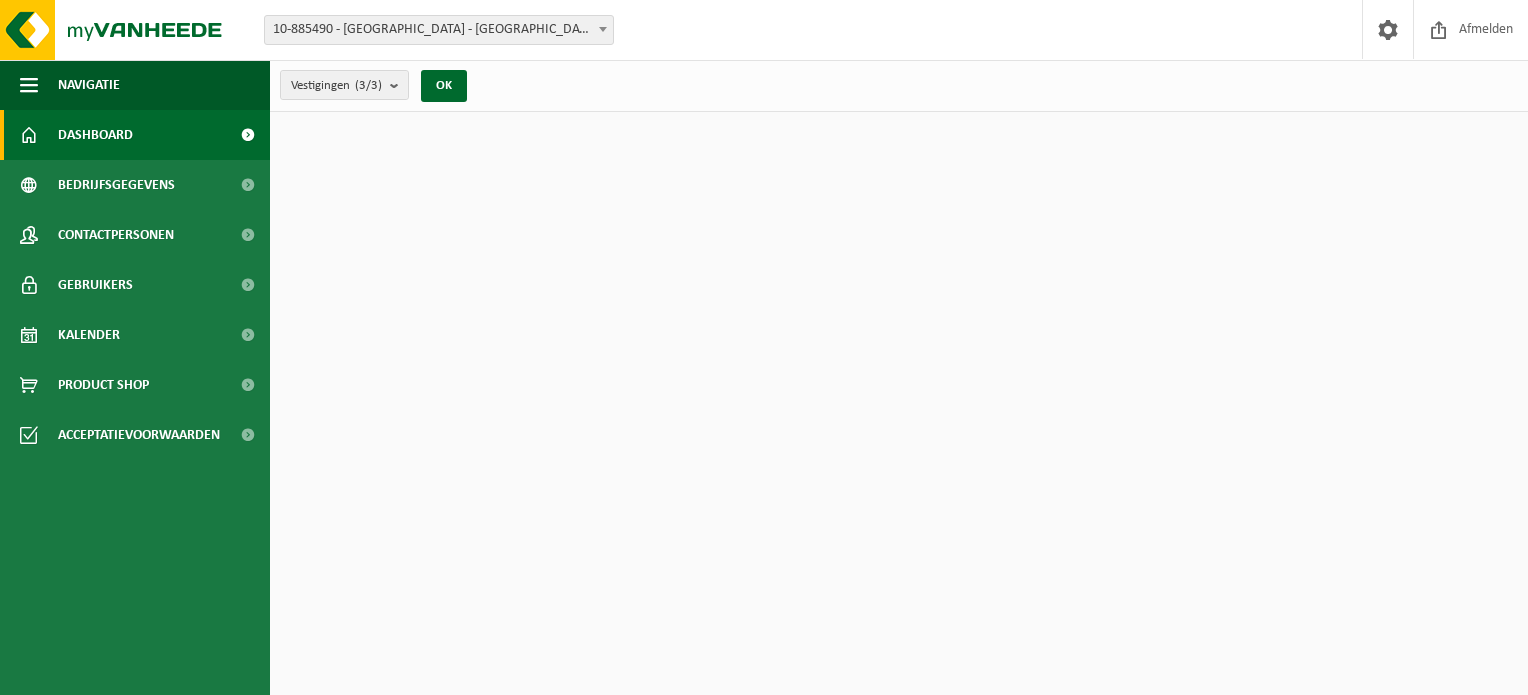 scroll, scrollTop: 0, scrollLeft: 0, axis: both 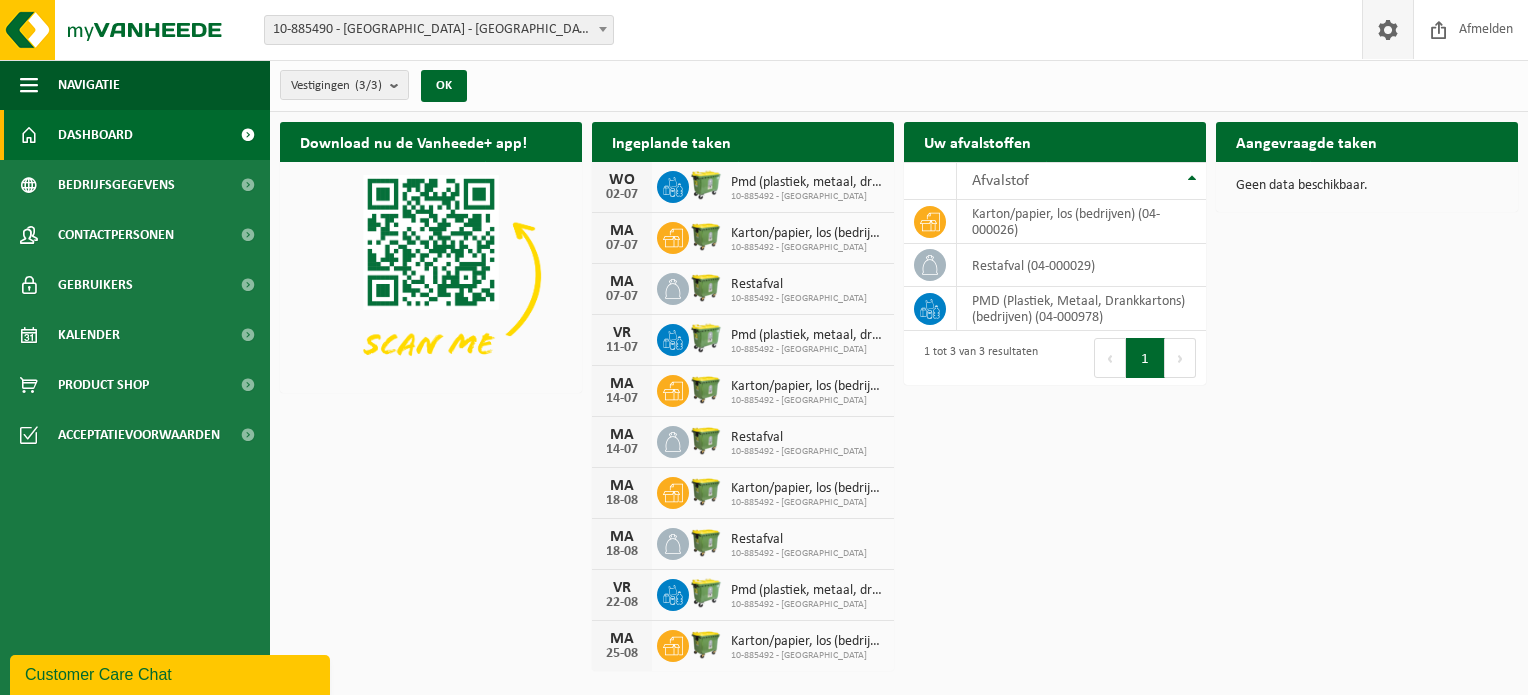 click at bounding box center (1388, 29) 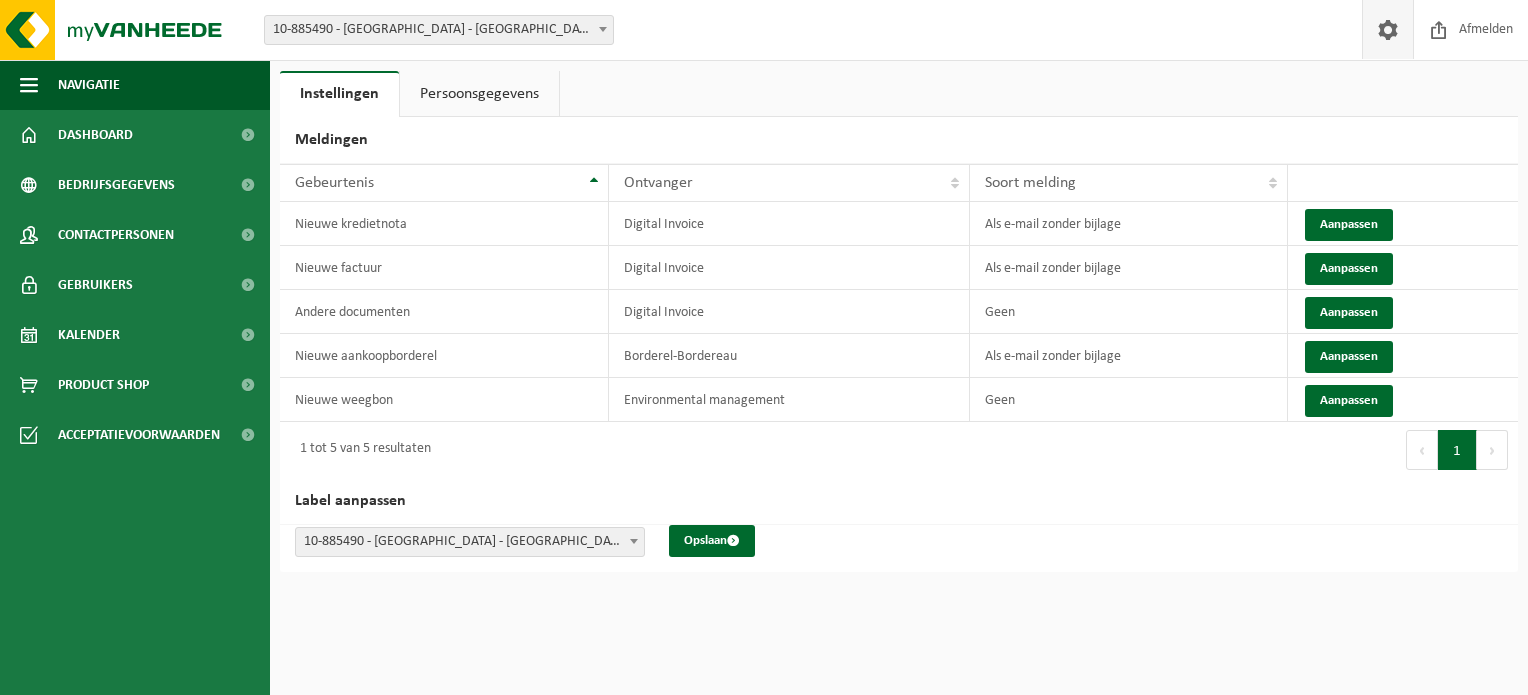 scroll, scrollTop: 0, scrollLeft: 0, axis: both 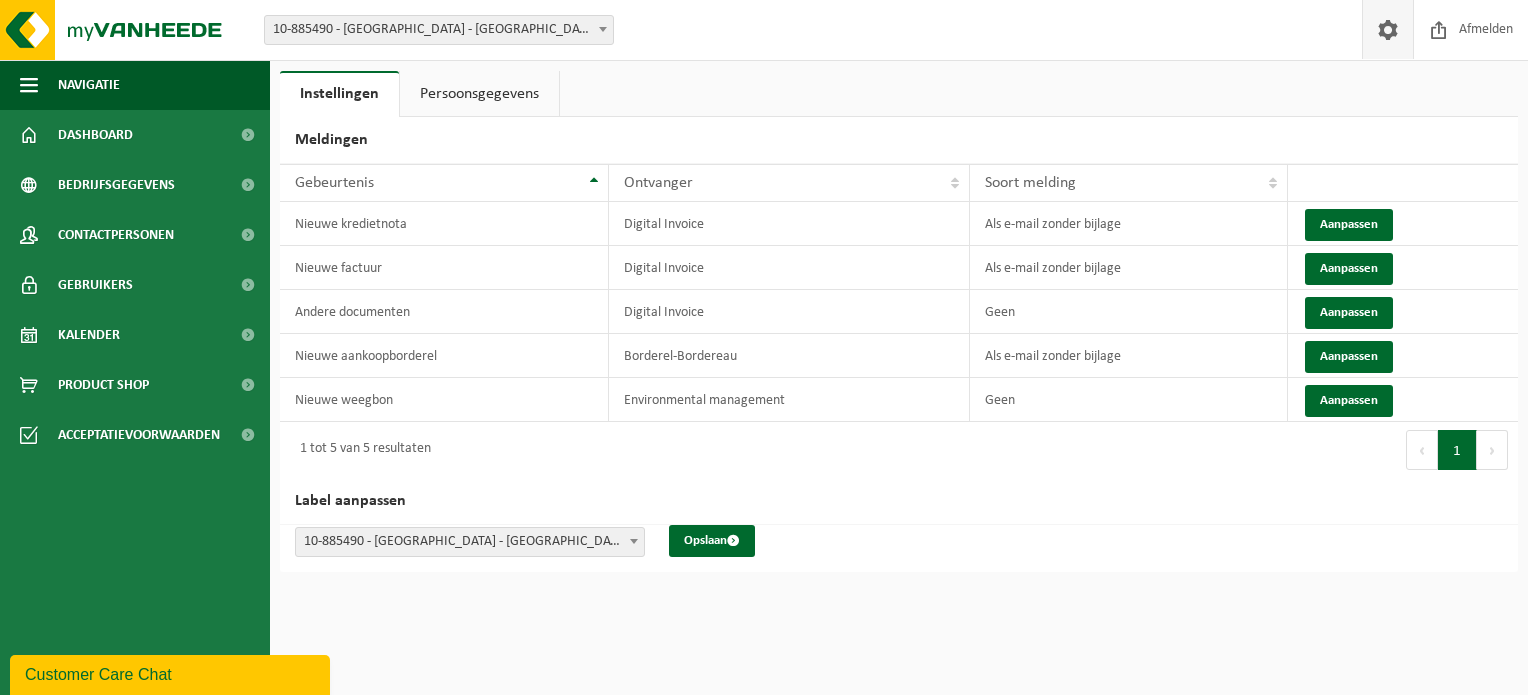 click on "Persoonsgegevens" at bounding box center (479, 94) 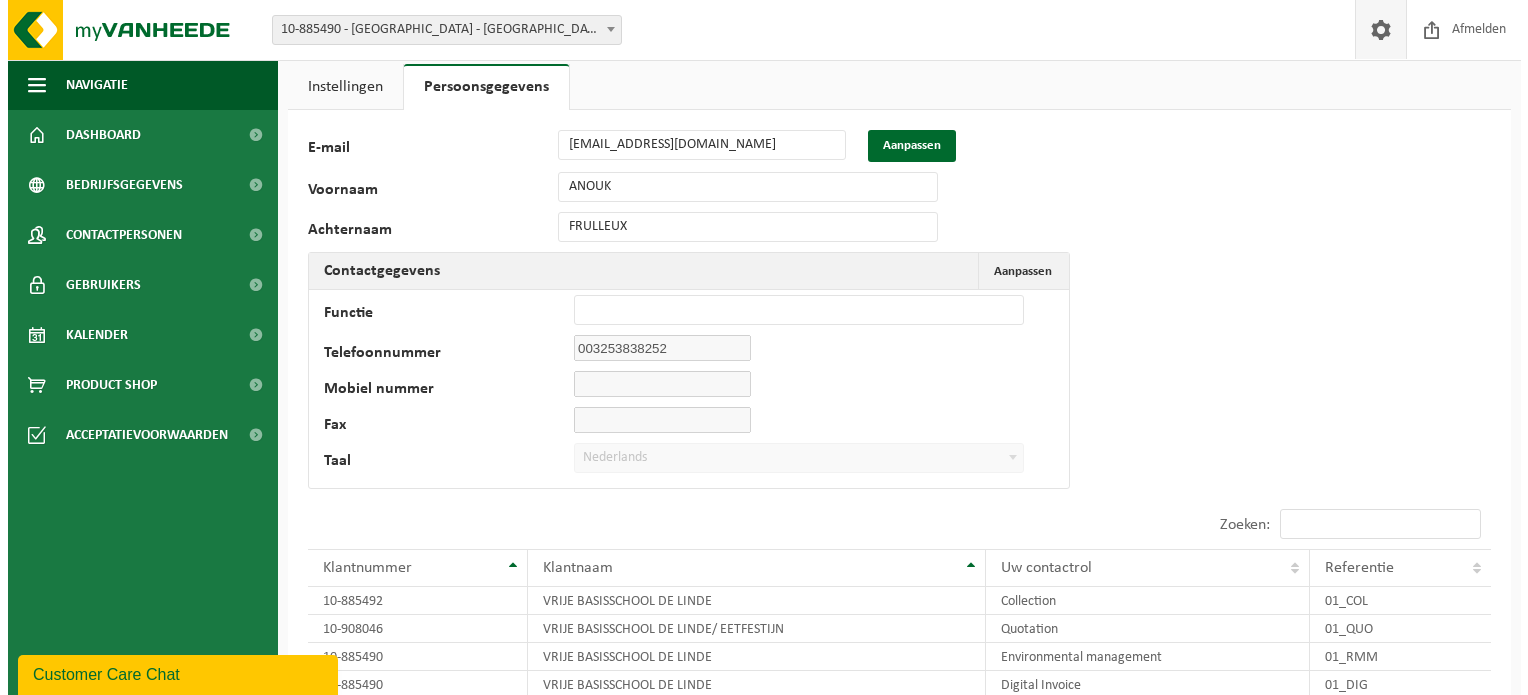 scroll, scrollTop: 0, scrollLeft: 0, axis: both 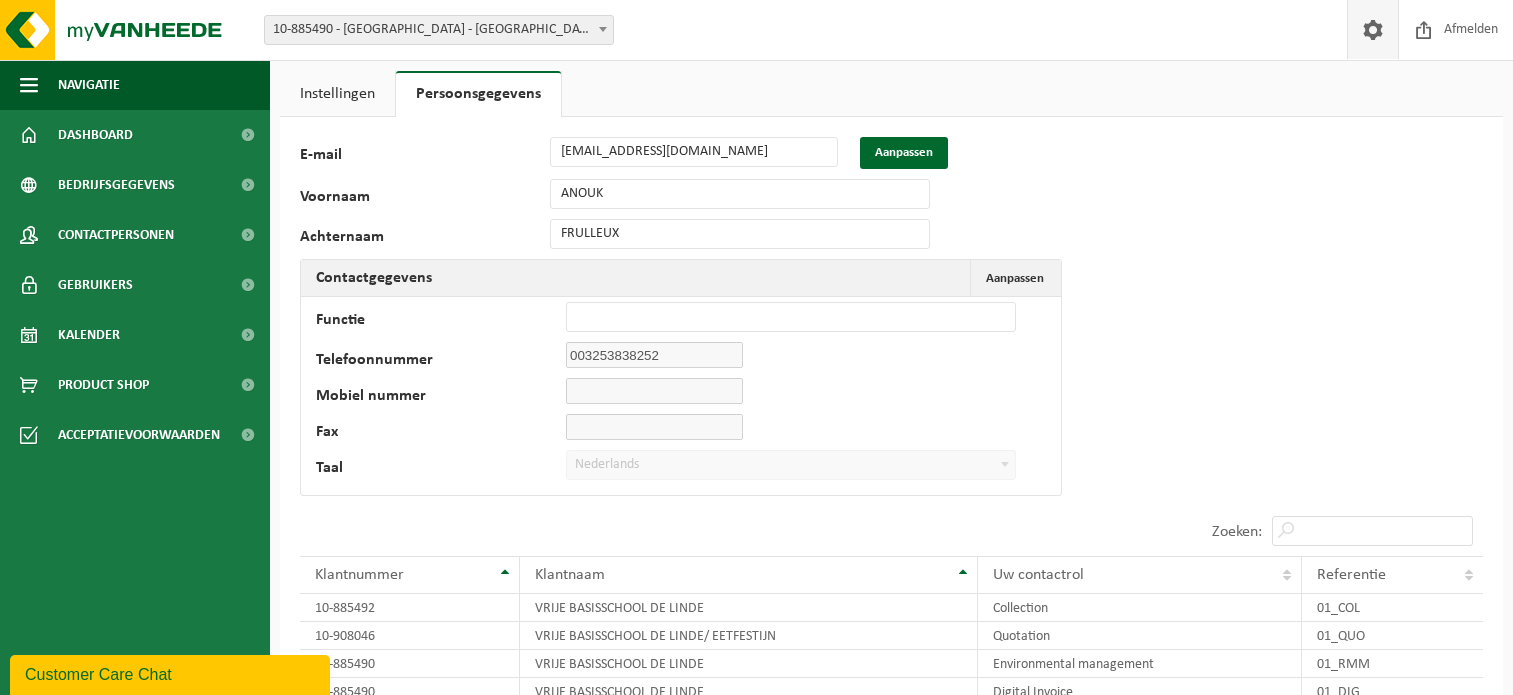 click on "Instellingen" at bounding box center (337, 94) 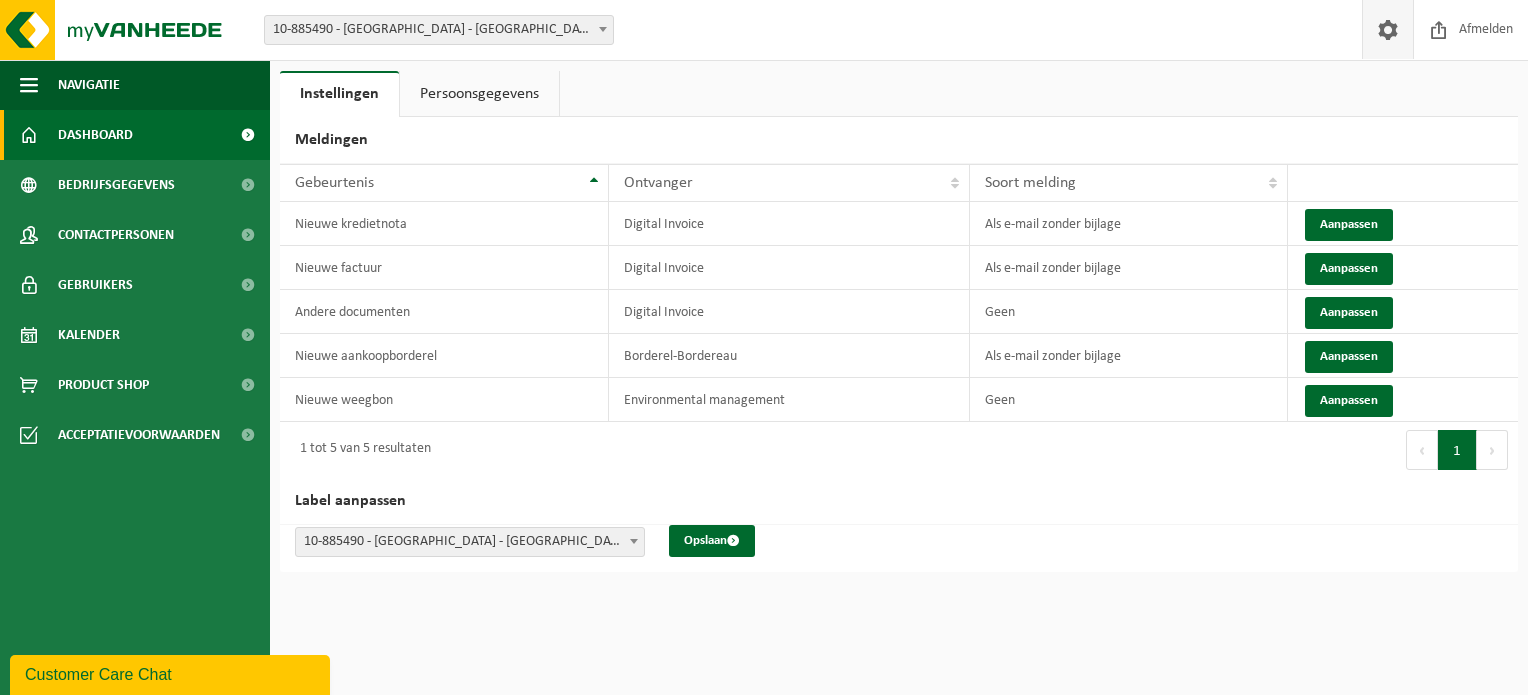 click on "Dashboard" at bounding box center [135, 135] 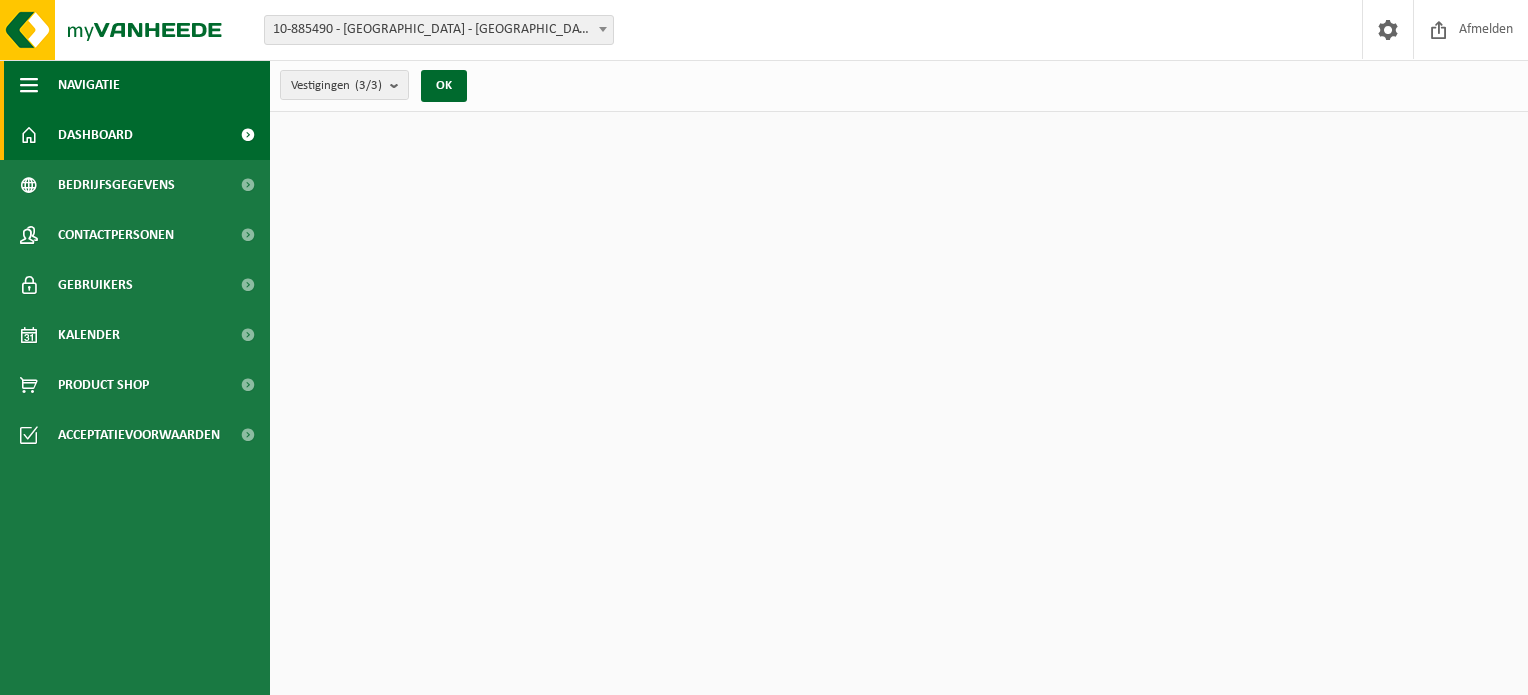 scroll, scrollTop: 0, scrollLeft: 0, axis: both 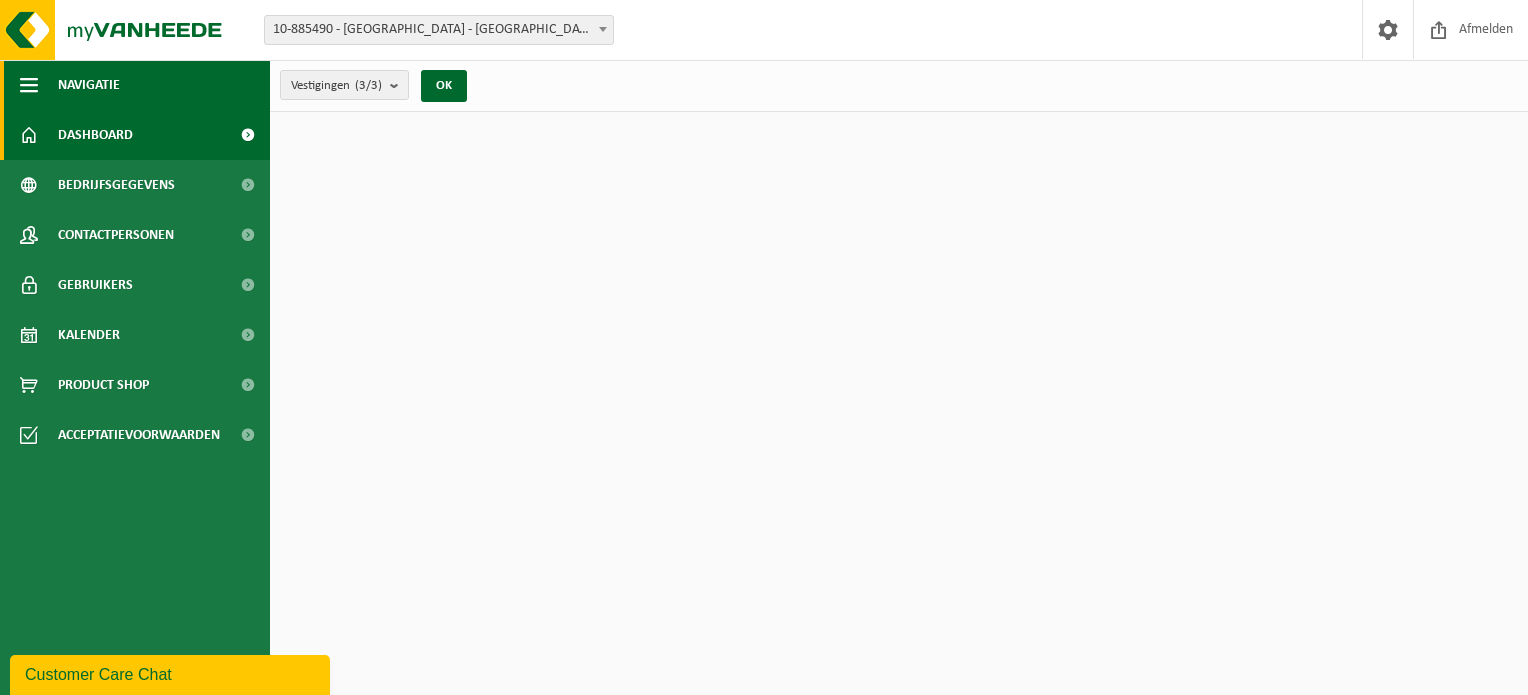 click on "Navigatie" at bounding box center [135, 85] 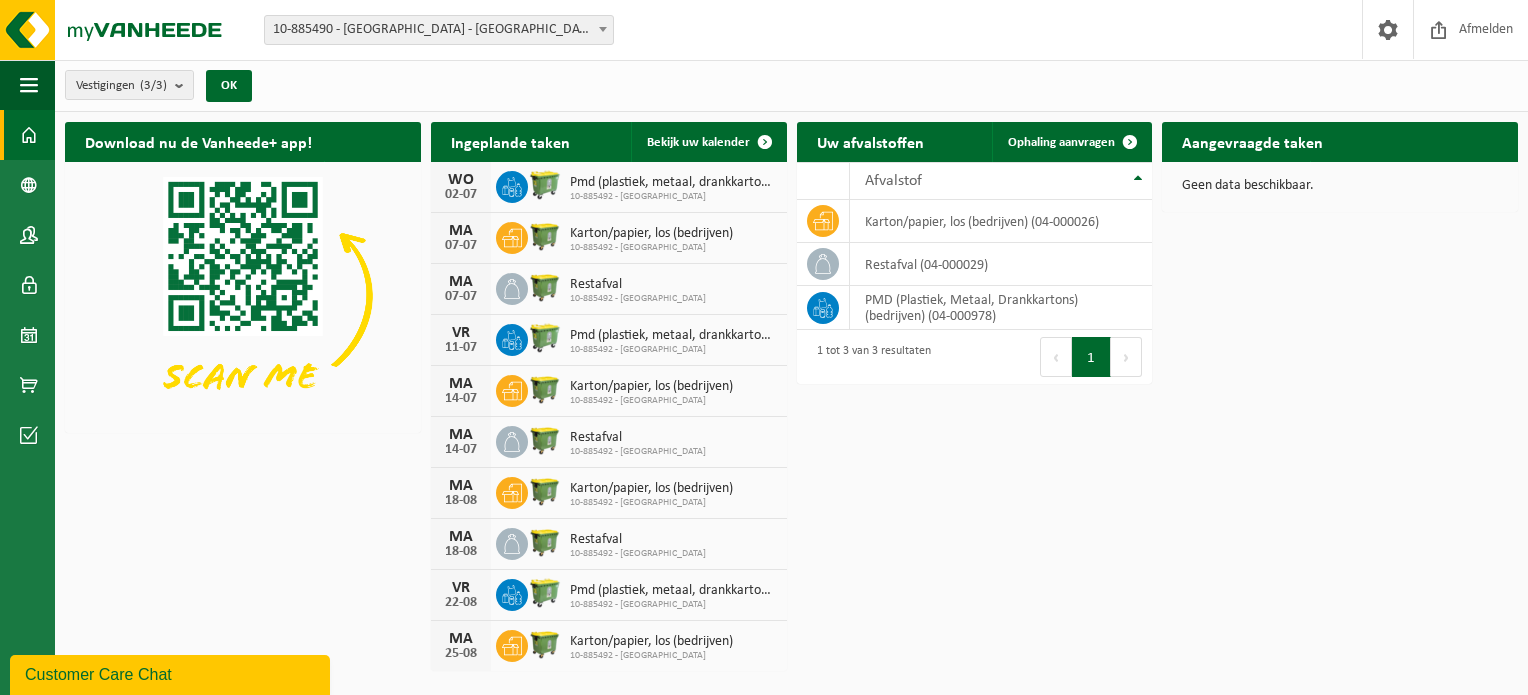 click at bounding box center [29, 135] 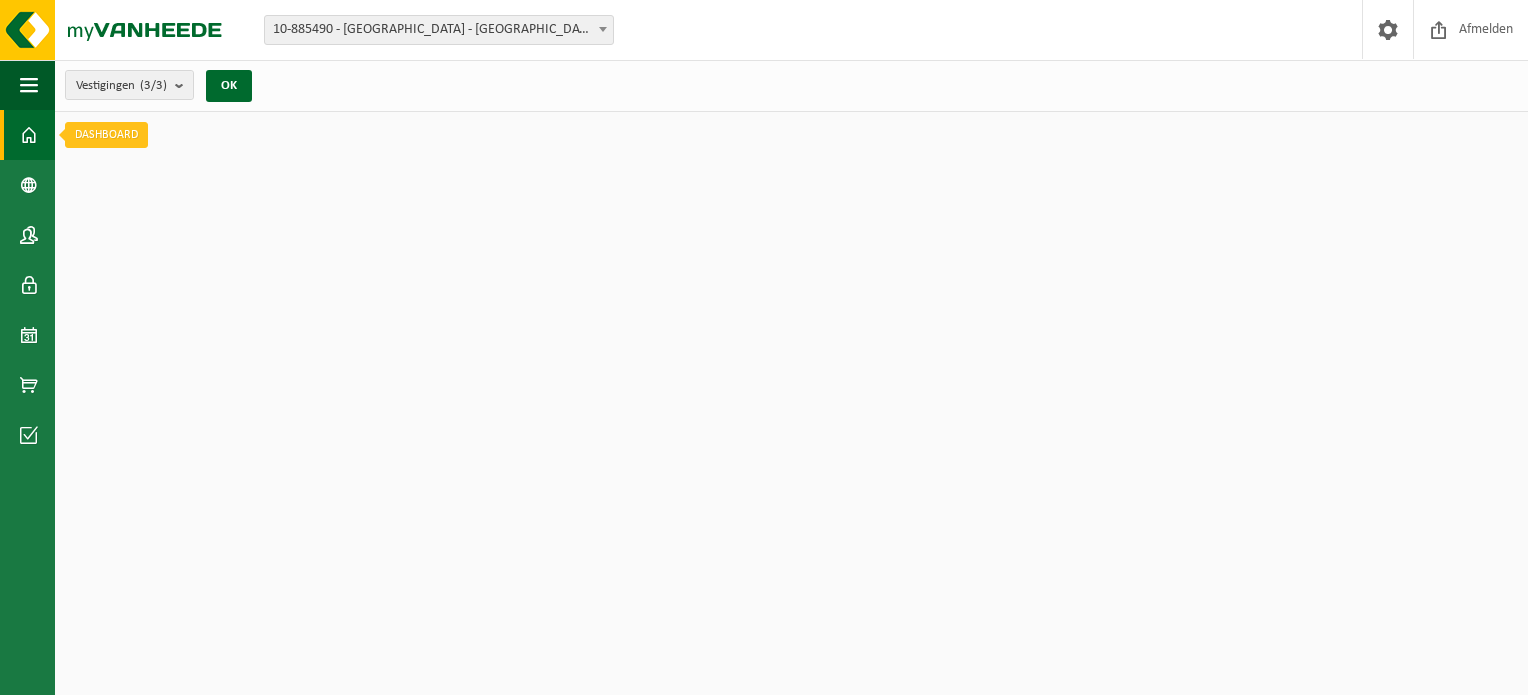 scroll, scrollTop: 0, scrollLeft: 0, axis: both 